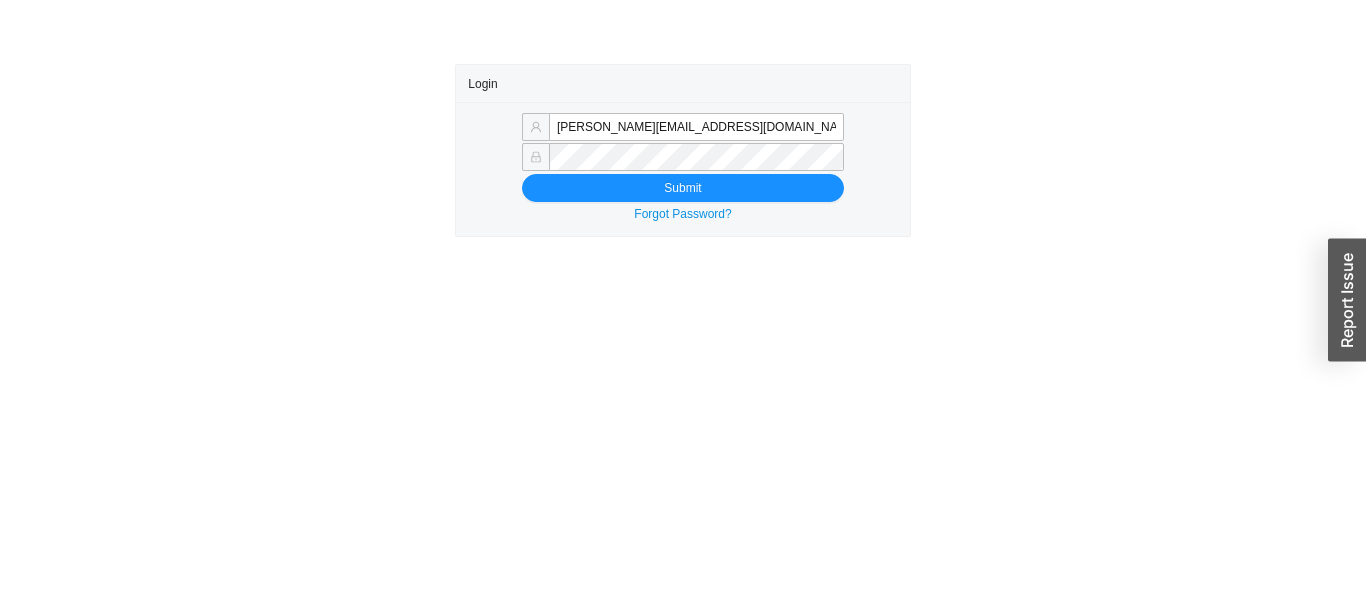scroll, scrollTop: 0, scrollLeft: 0, axis: both 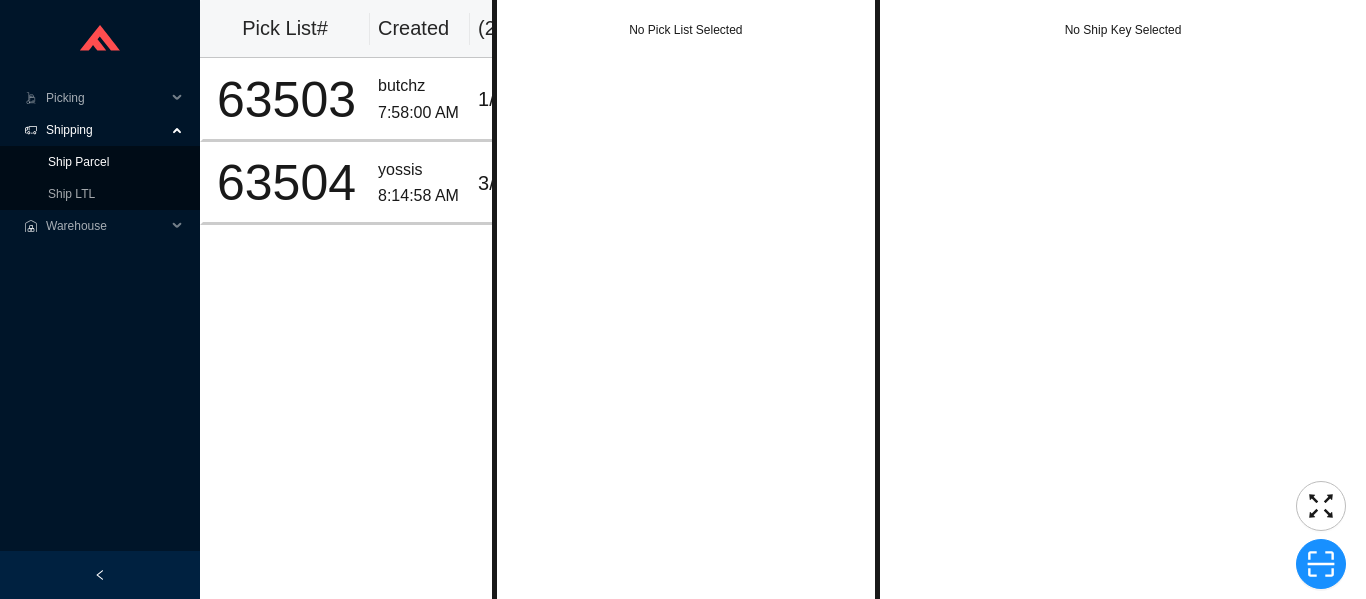 click on "Ship Parcel" at bounding box center [78, 162] 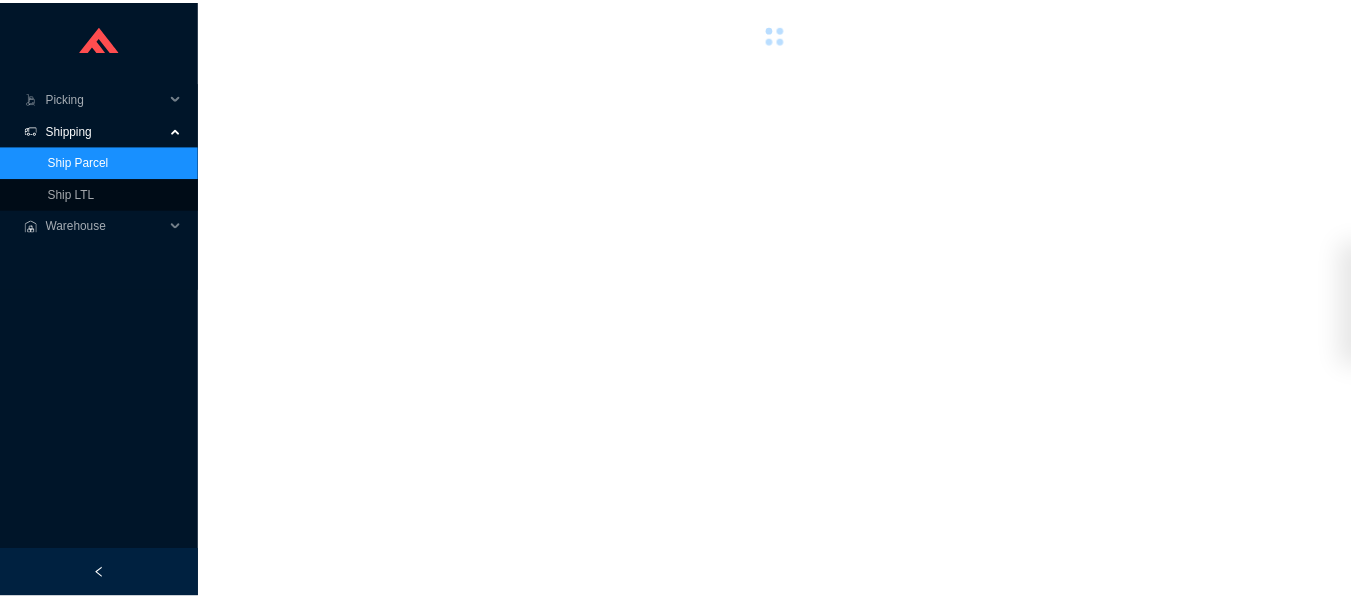 scroll, scrollTop: 0, scrollLeft: 0, axis: both 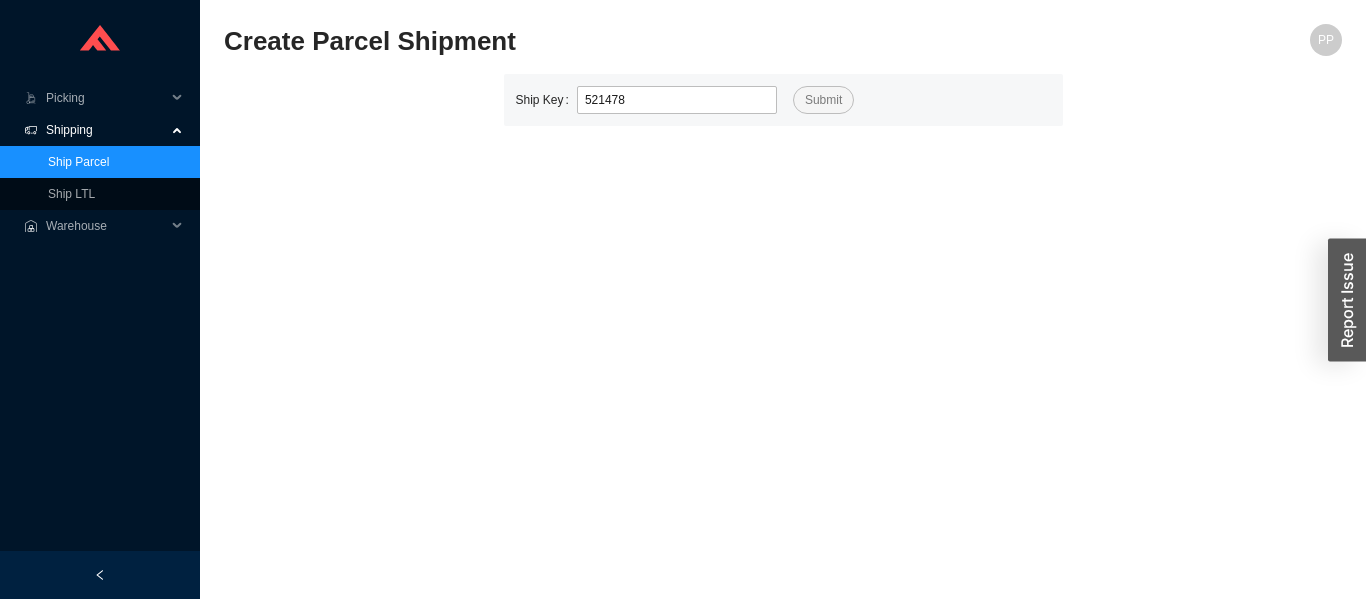 type on "521478" 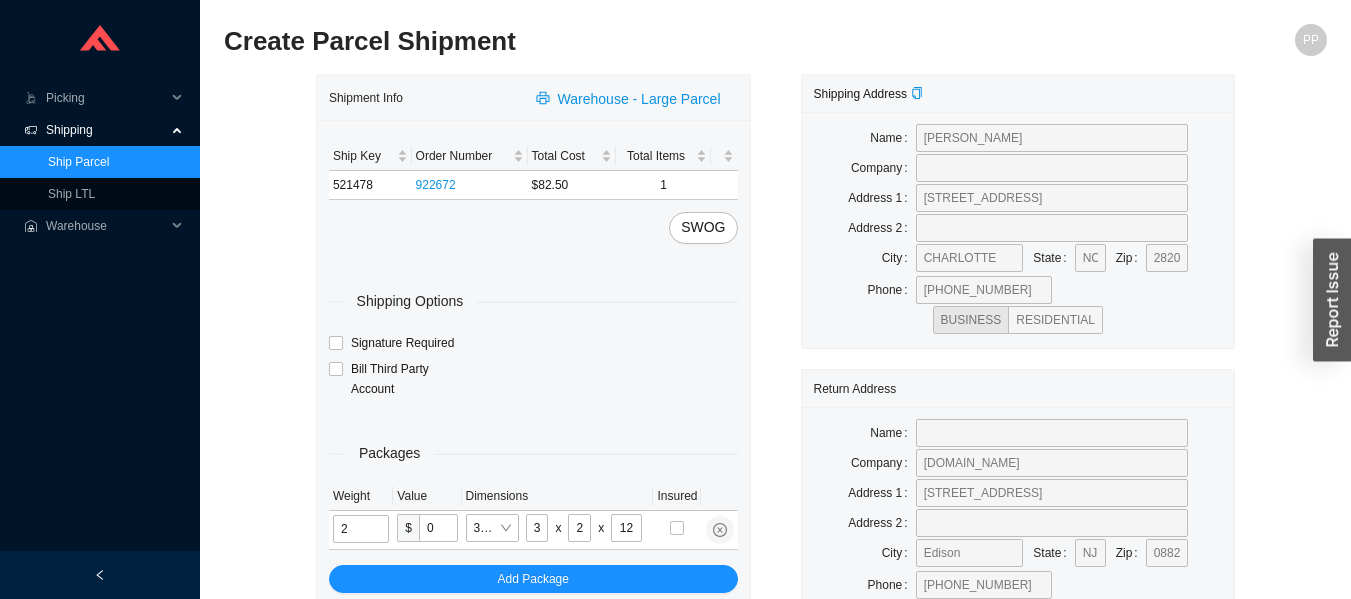 type on "25" 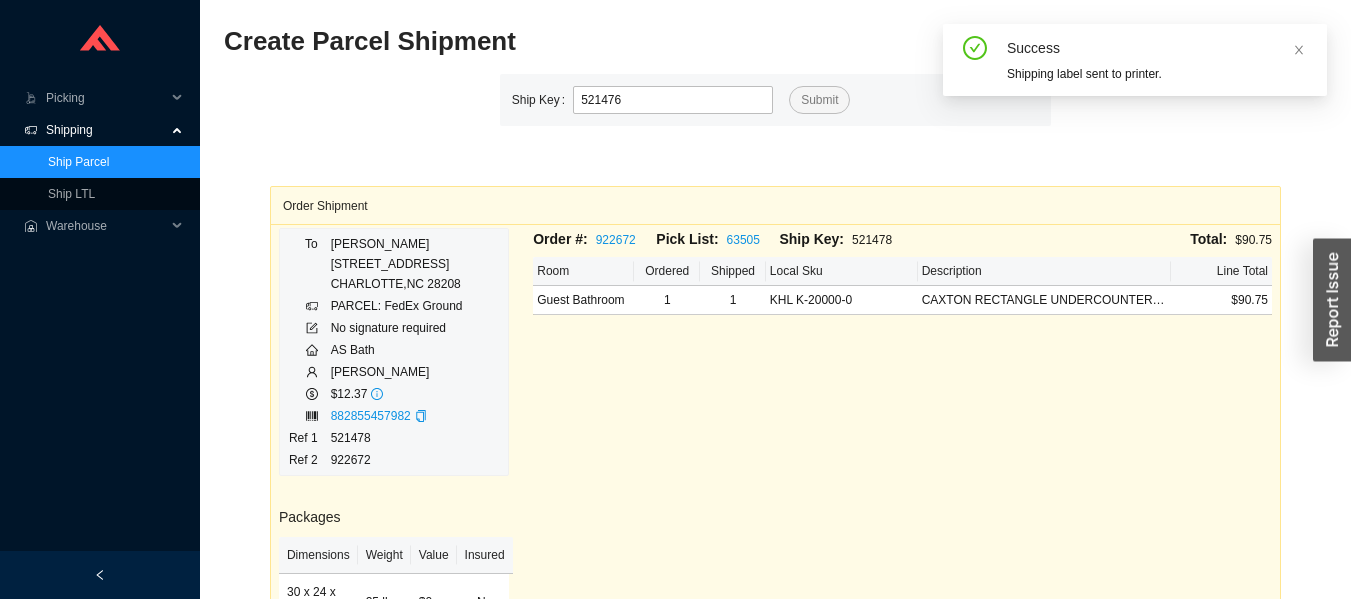 type on "521476" 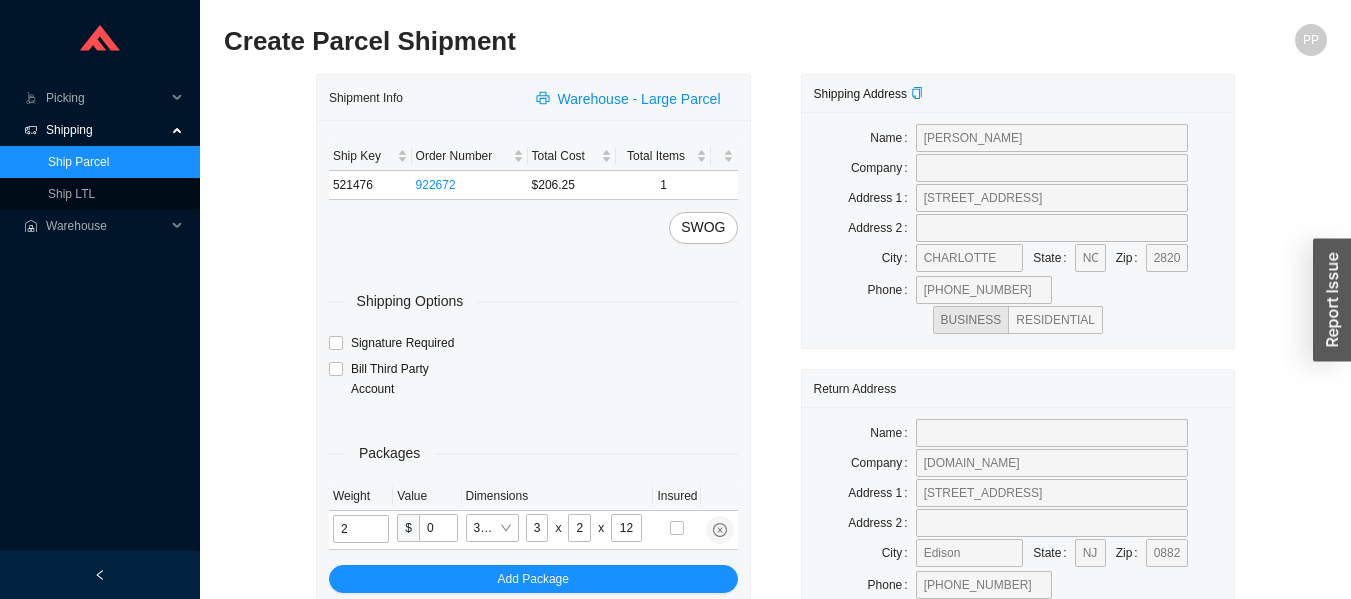 type on "32" 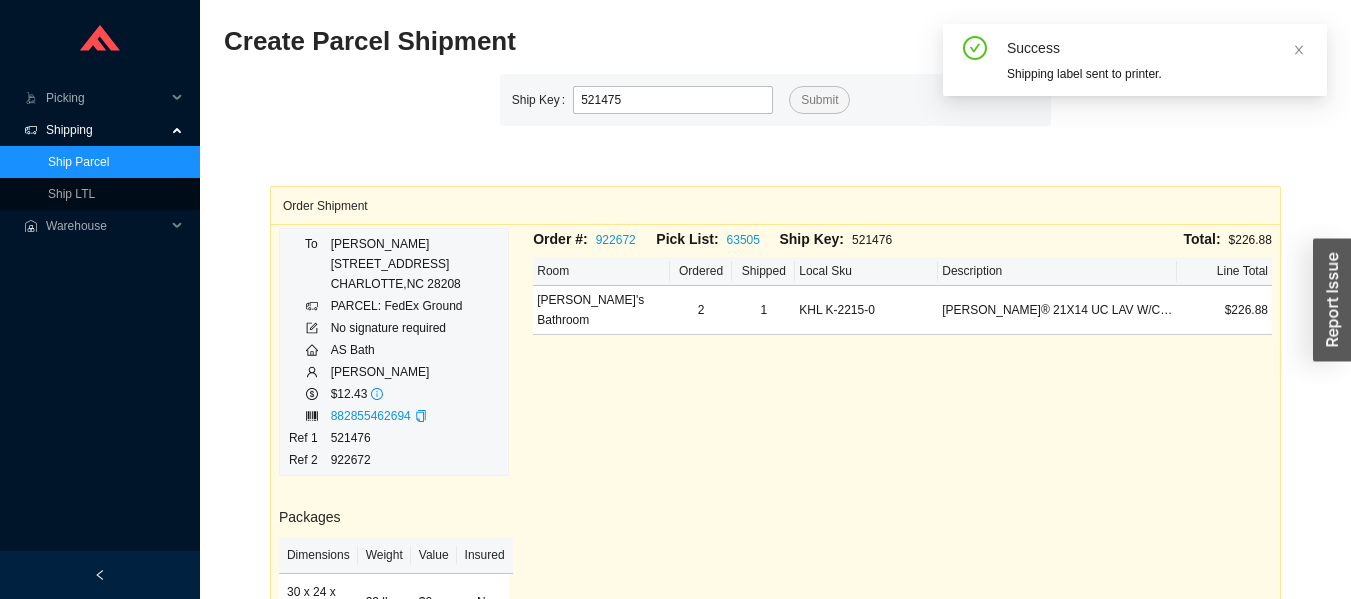 type on "521475" 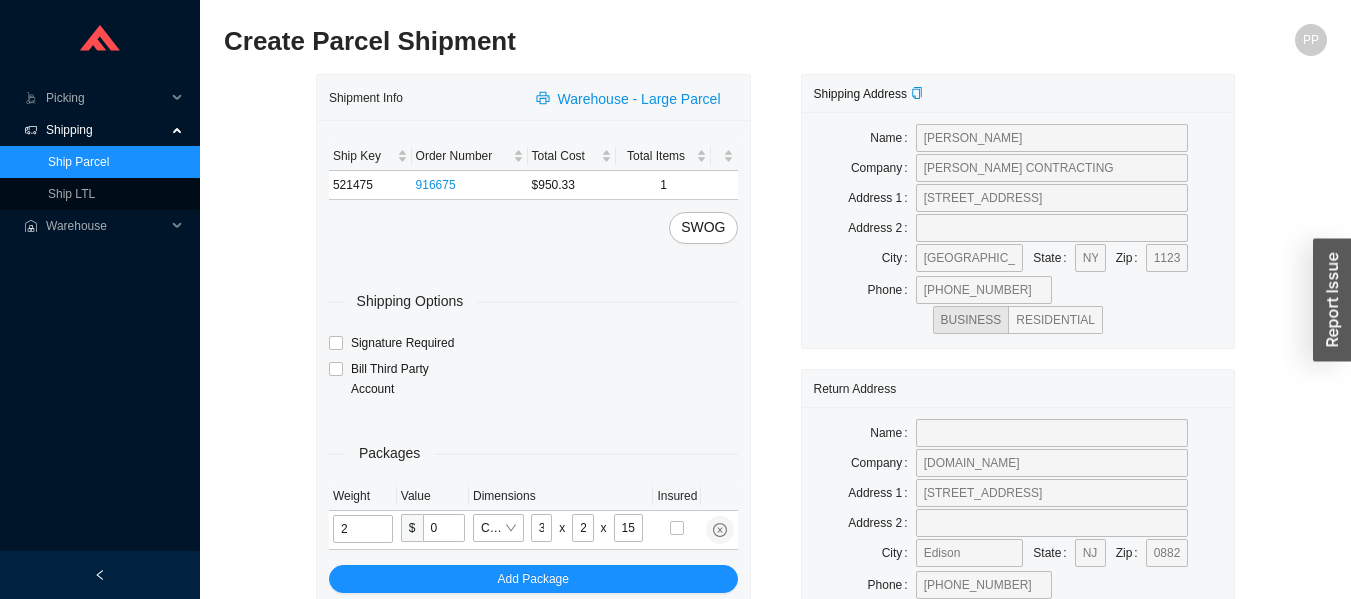 type on "40" 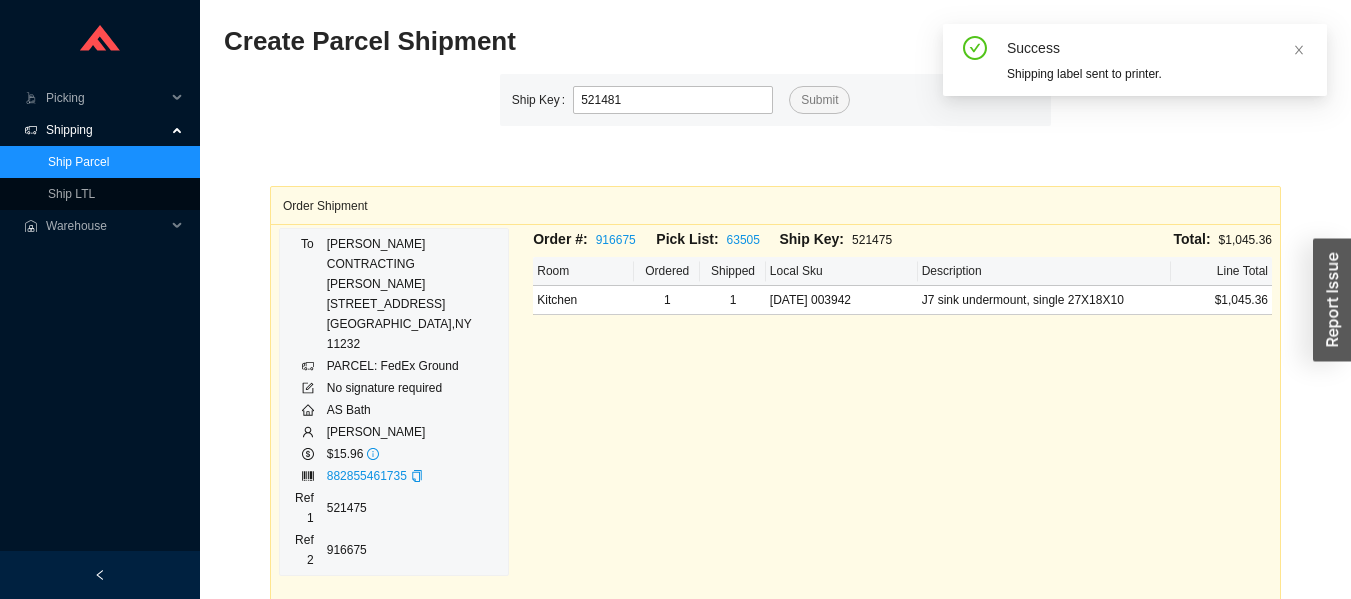 type on "521481" 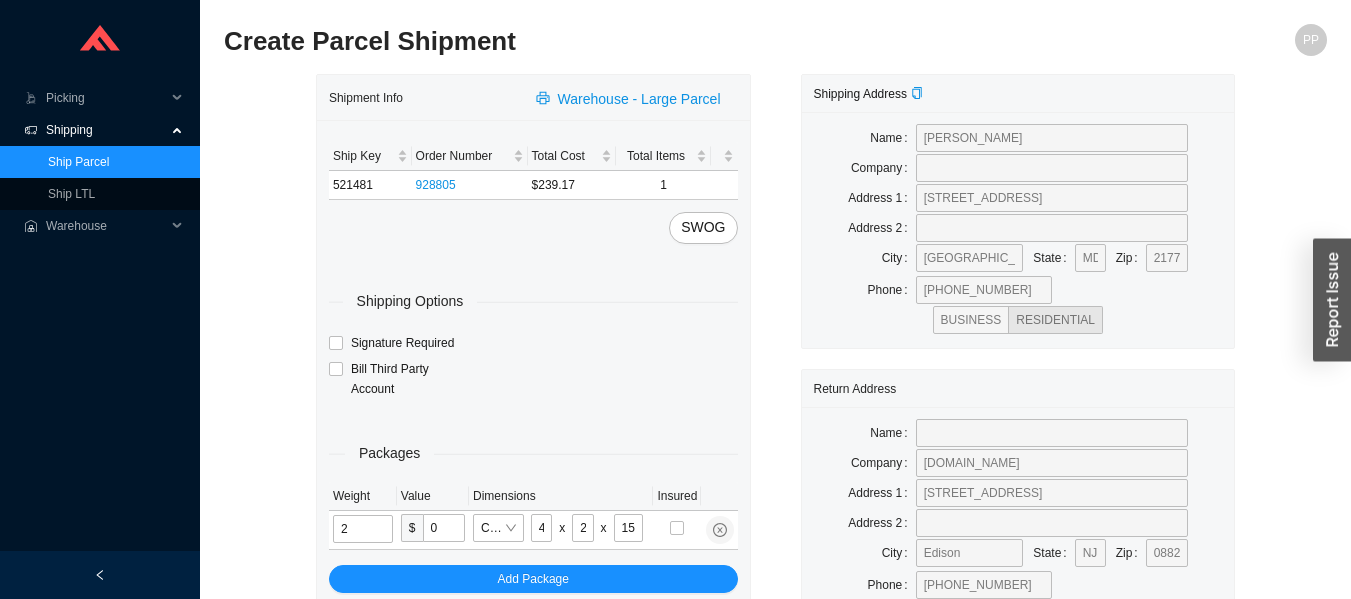 type on "90" 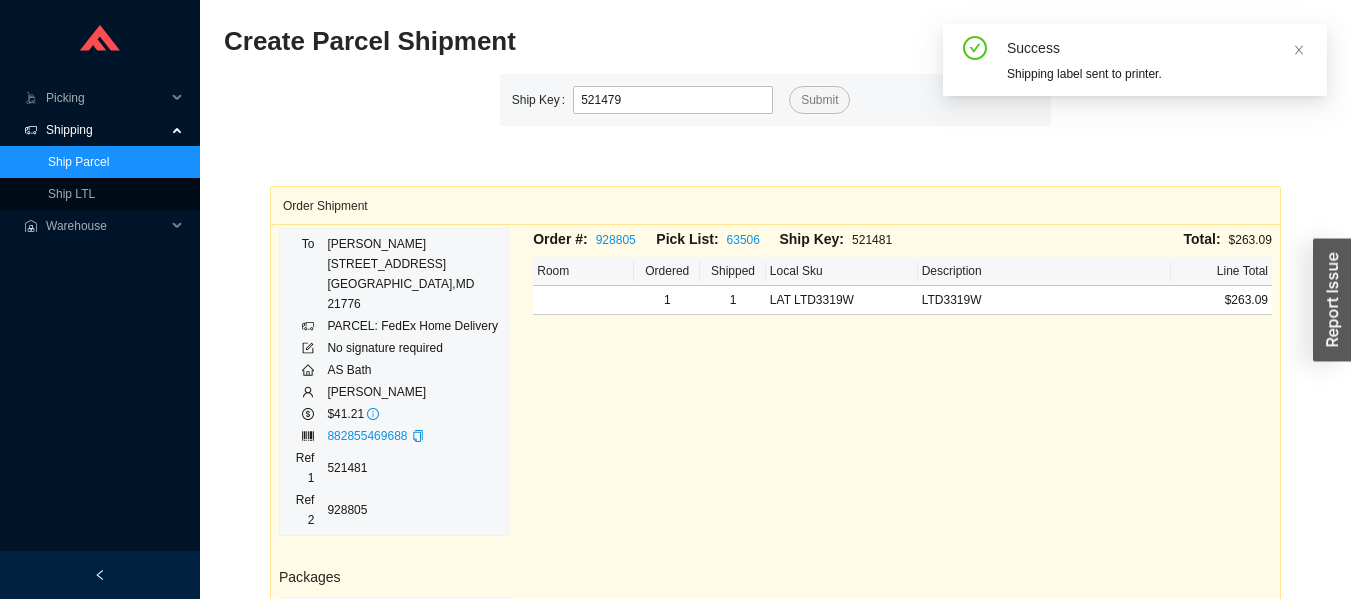 type on "521479" 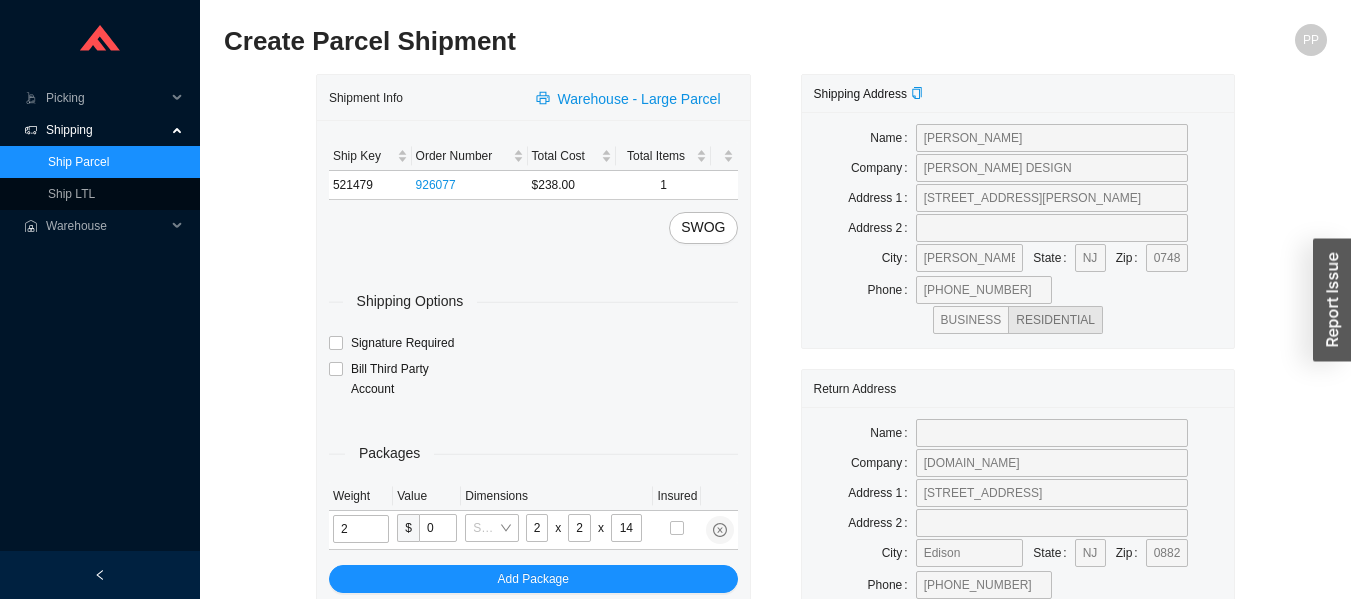 type on "15" 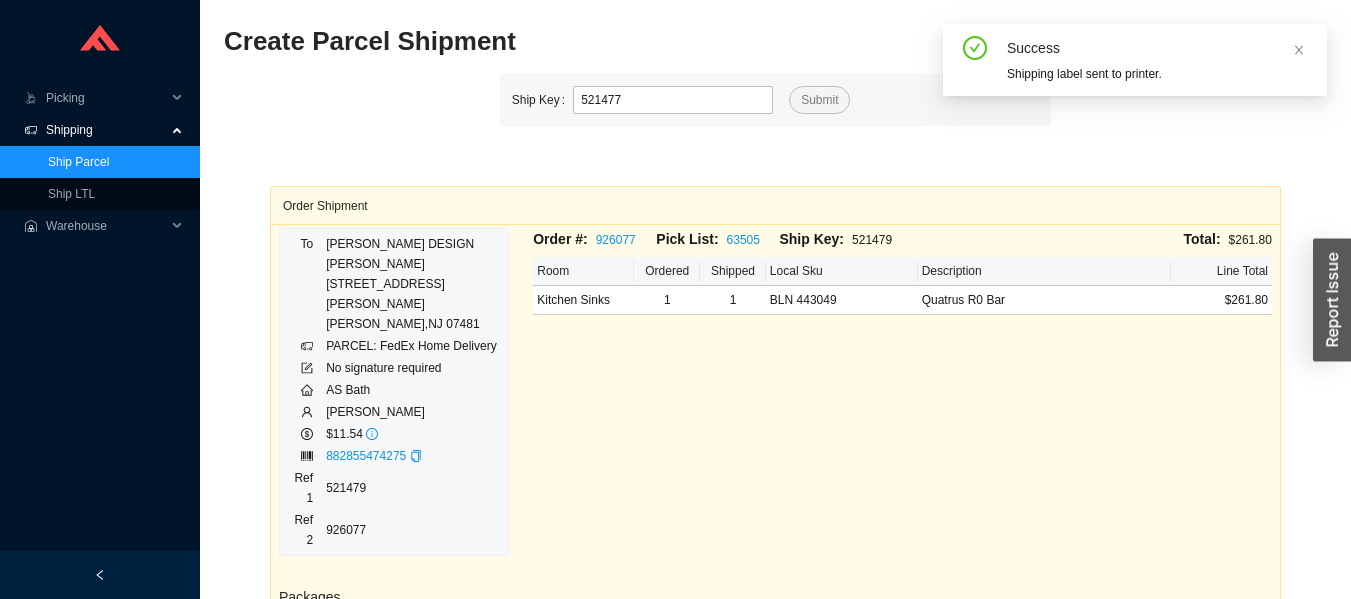 type on "521477" 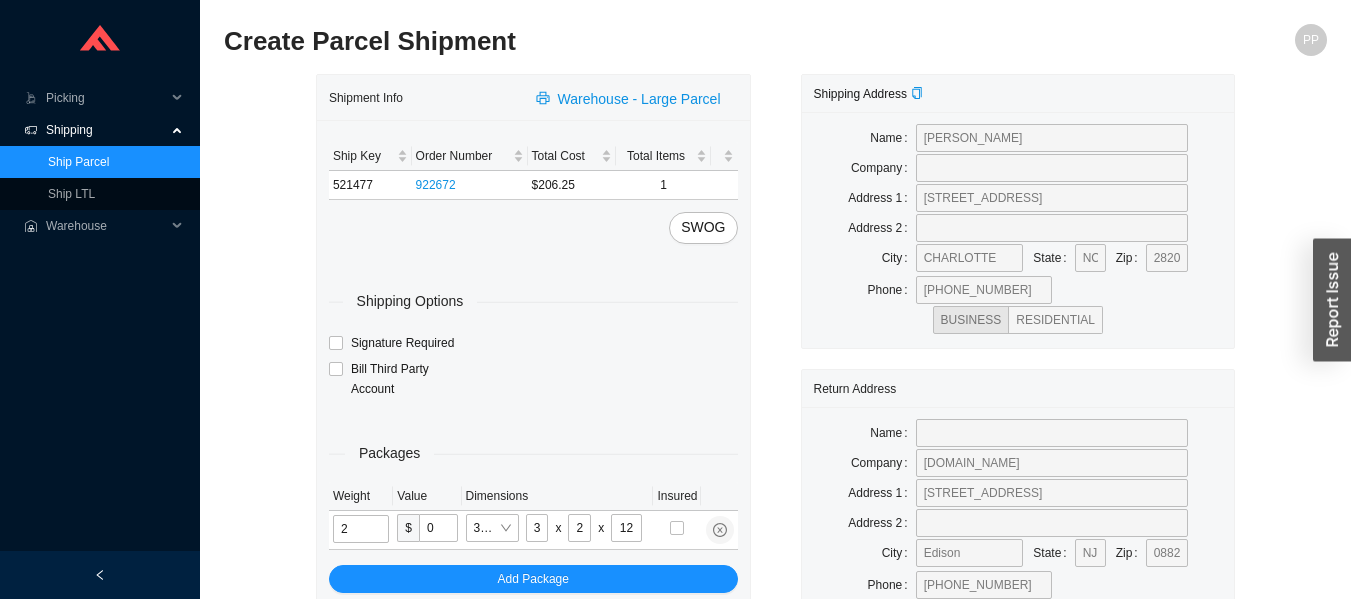 type on "32" 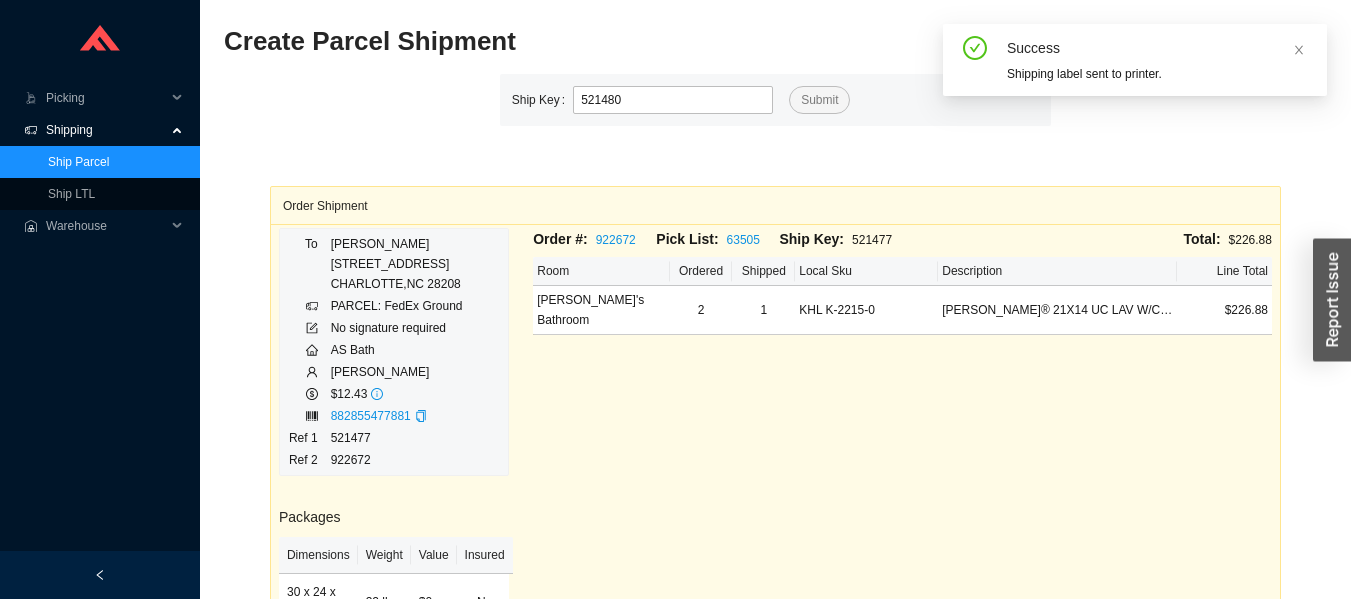type on "521480" 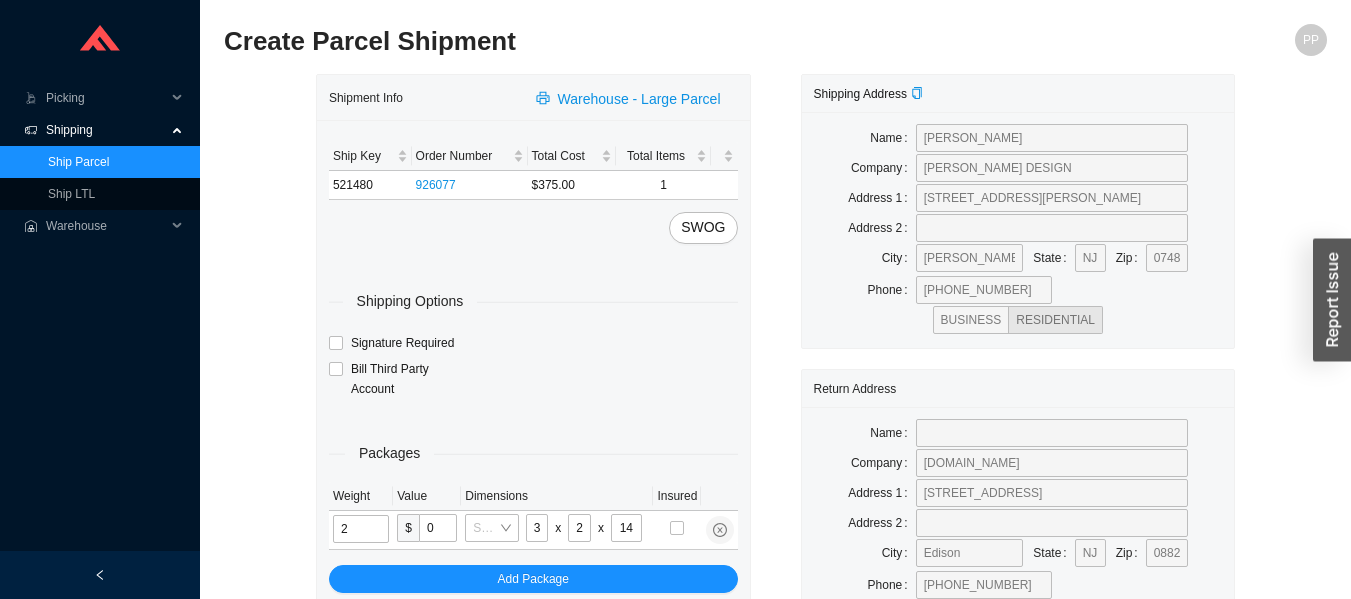 type on "30" 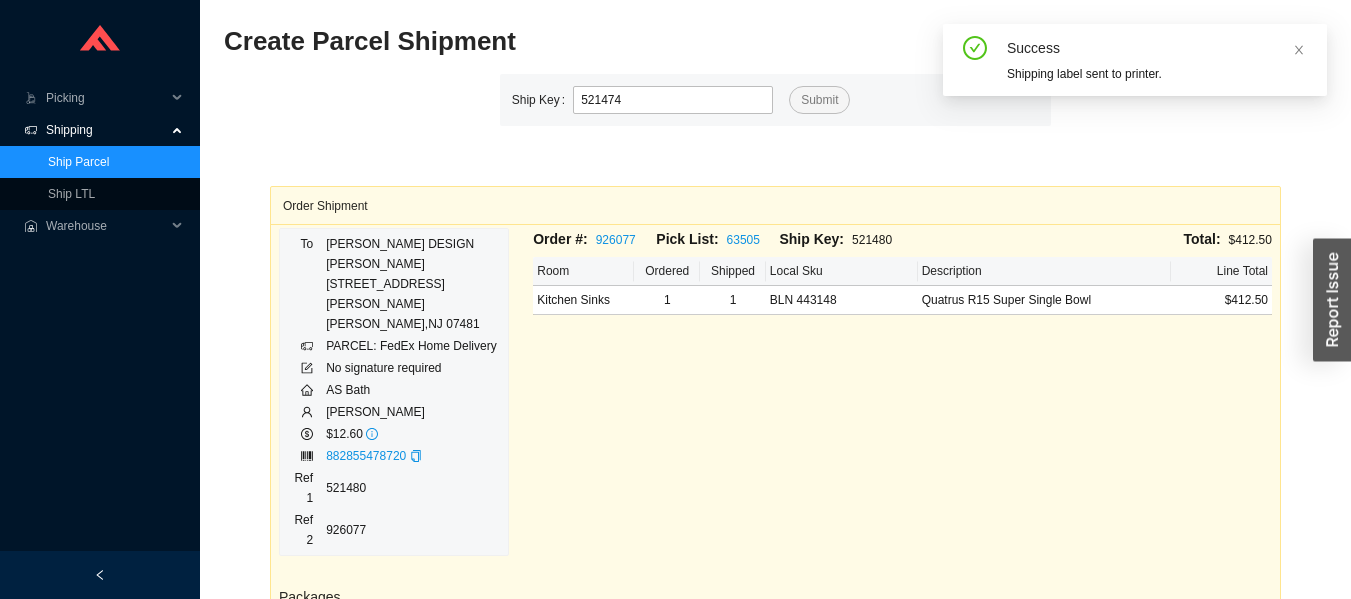 type on "521474" 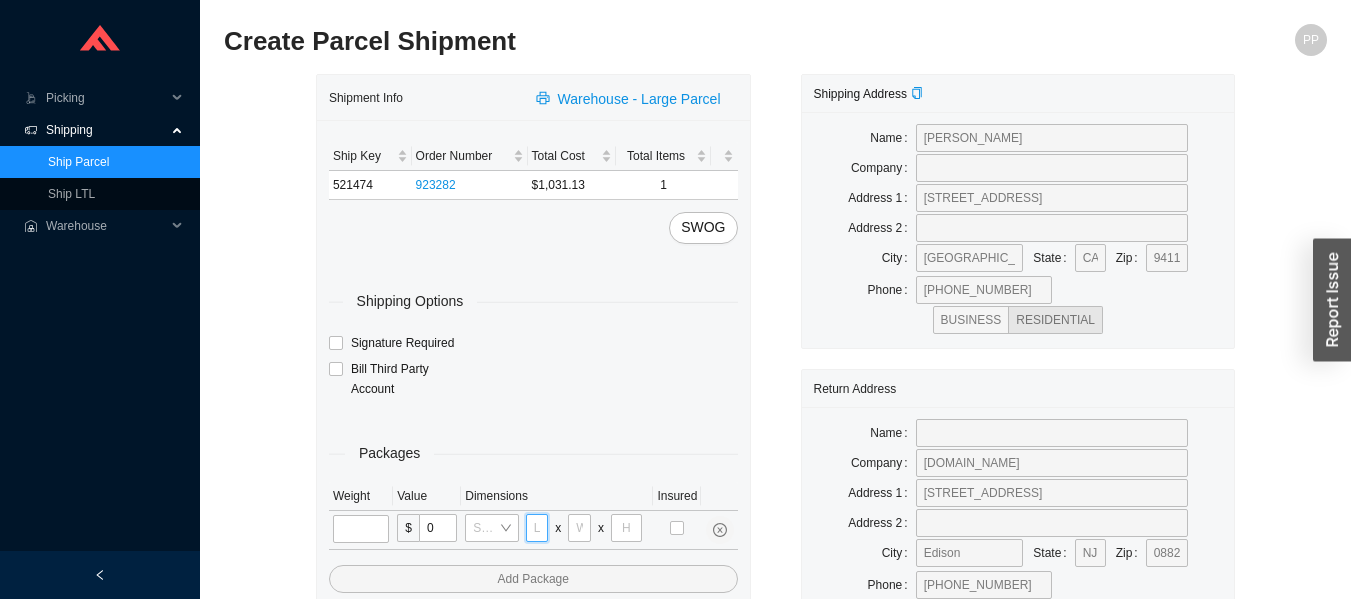 click at bounding box center (537, 528) 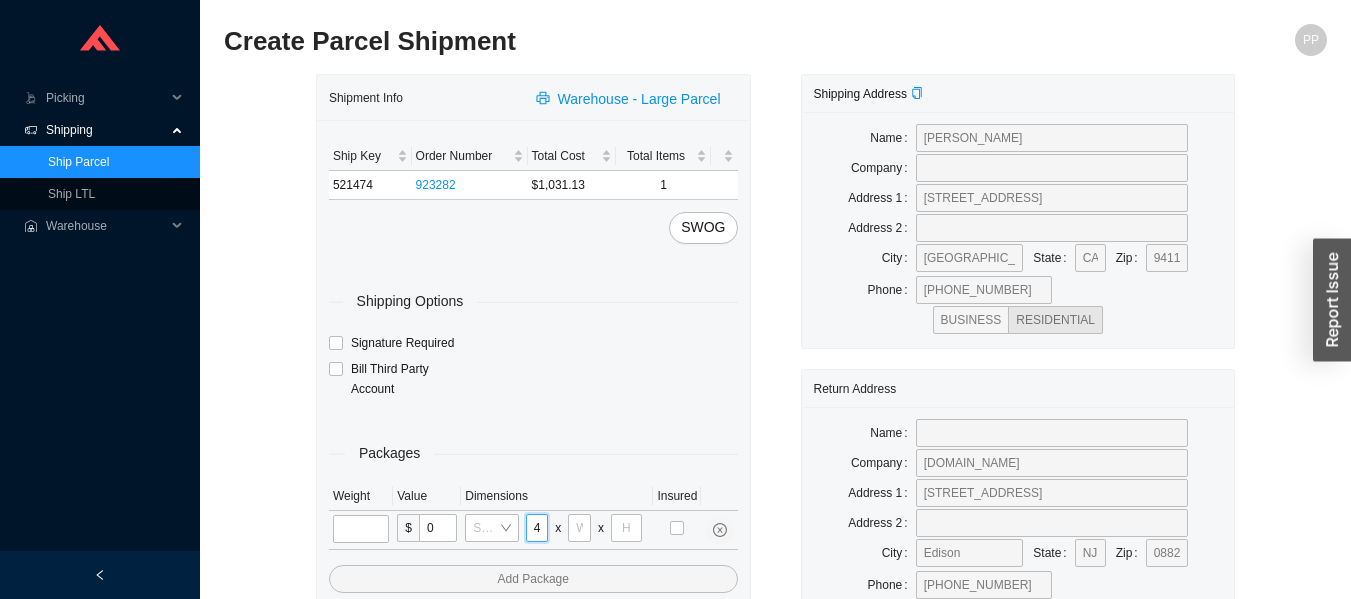 scroll, scrollTop: 0, scrollLeft: 6, axis: horizontal 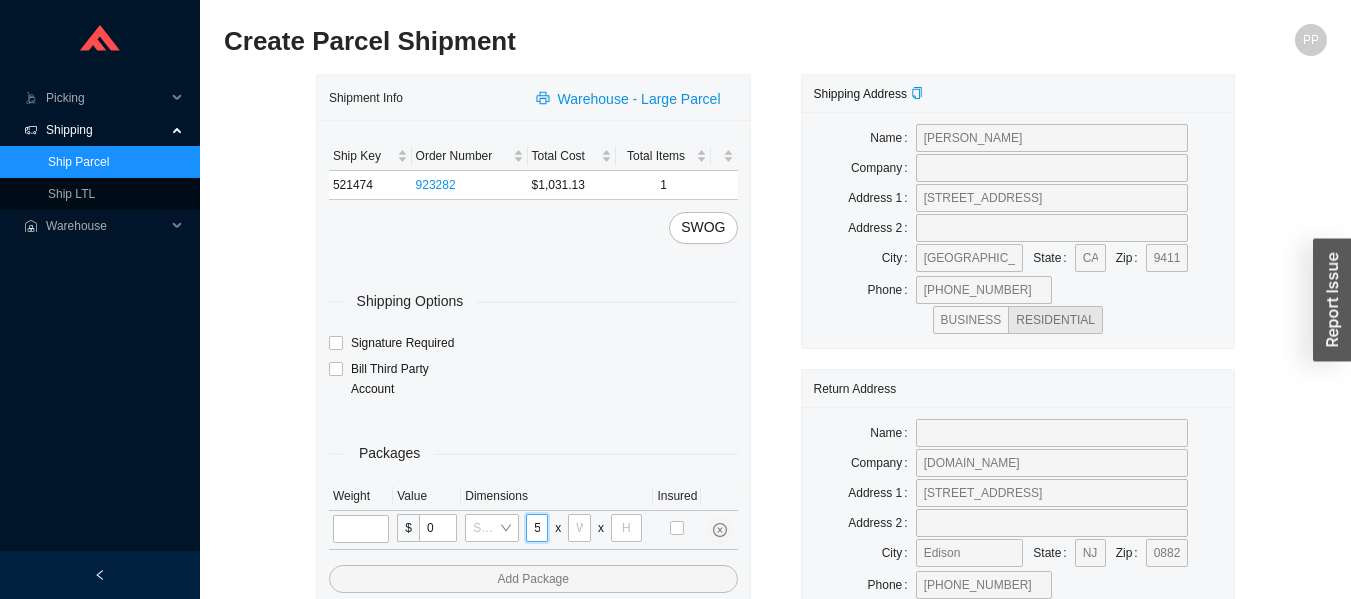 type on "45" 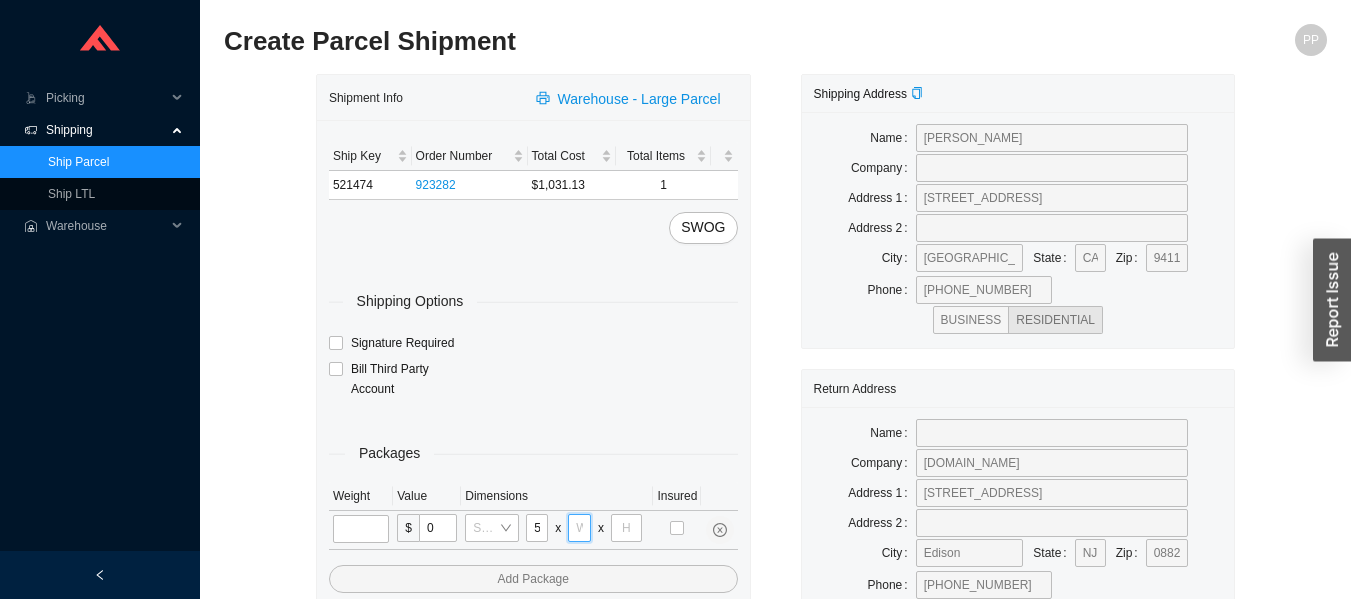 click at bounding box center (579, 528) 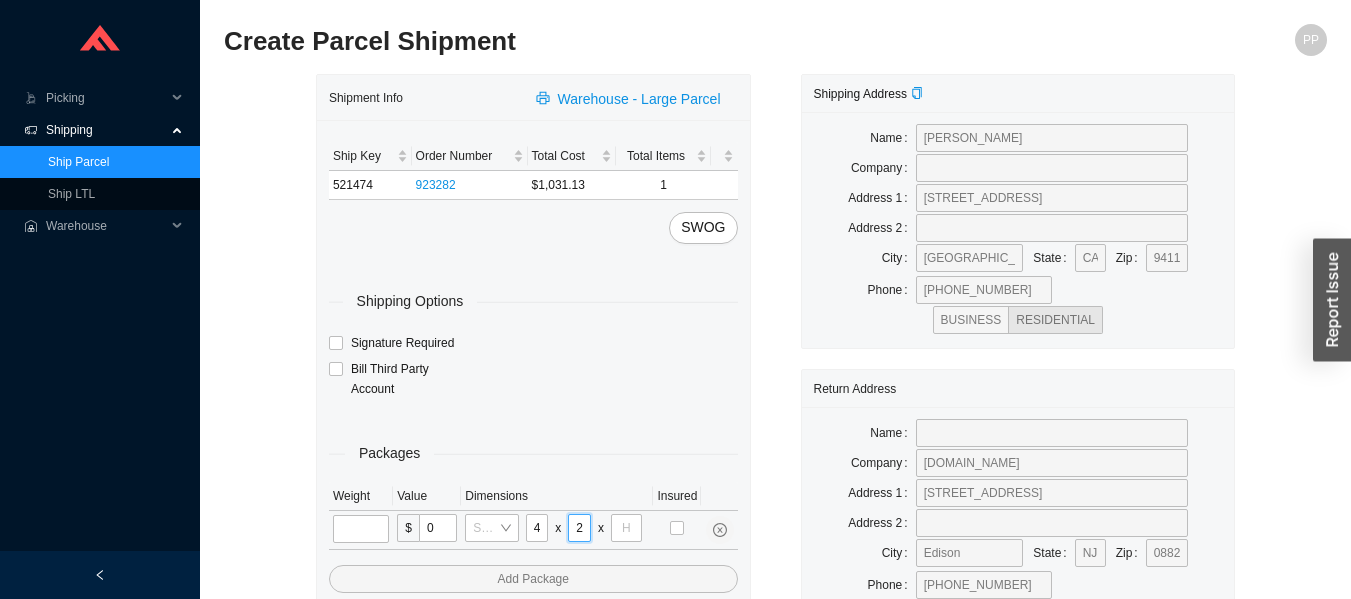 type on "23" 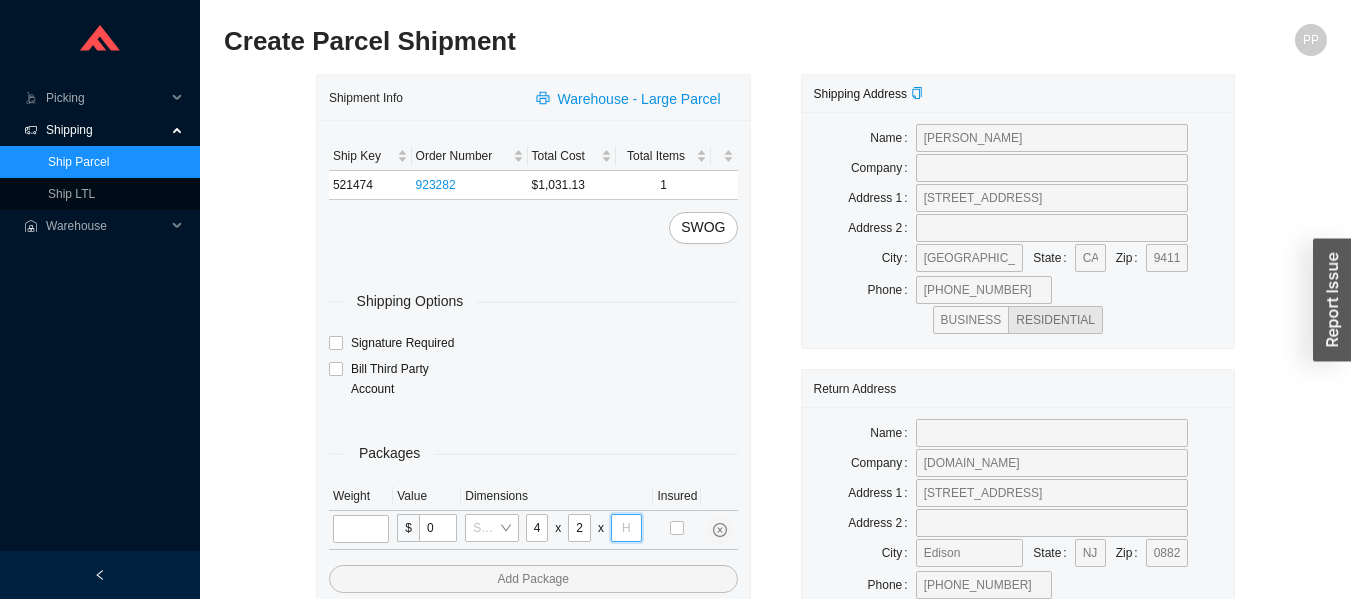 click at bounding box center [626, 528] 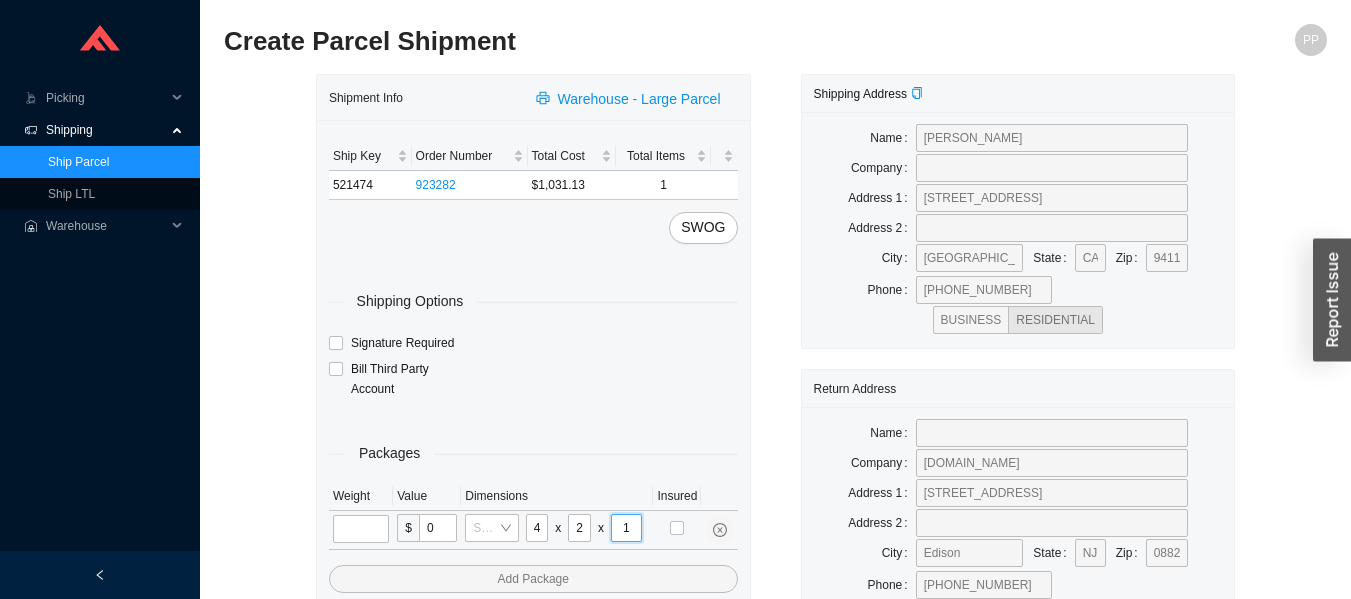 type on "14" 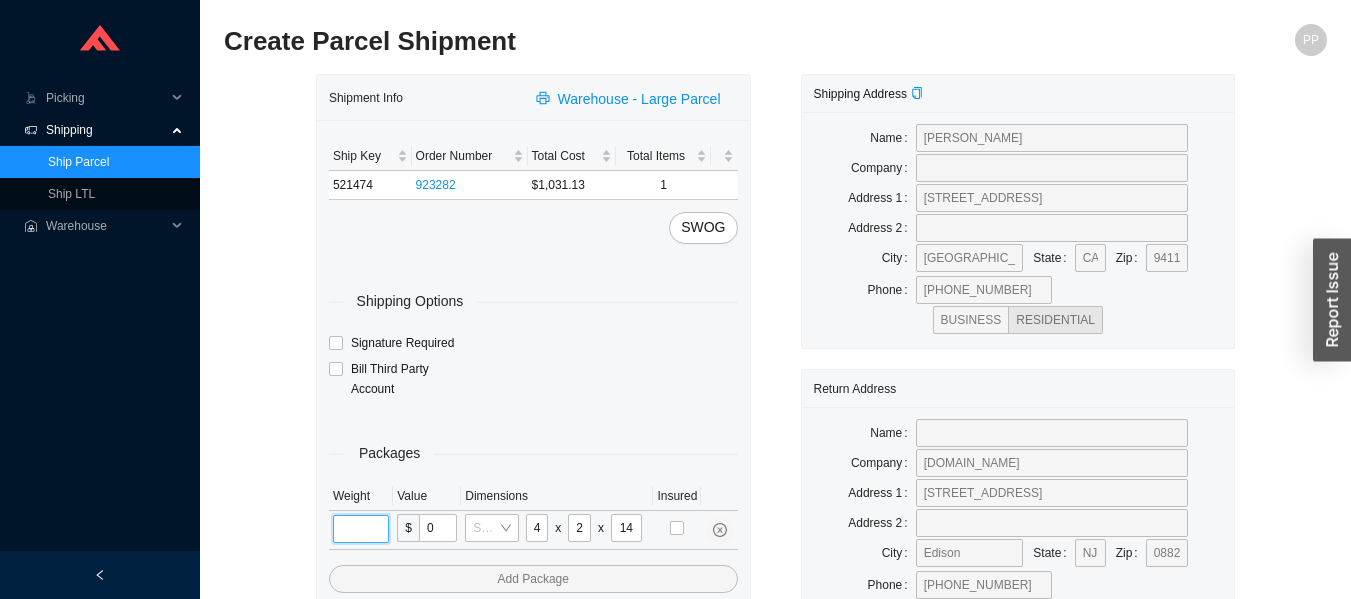 click at bounding box center [361, 529] 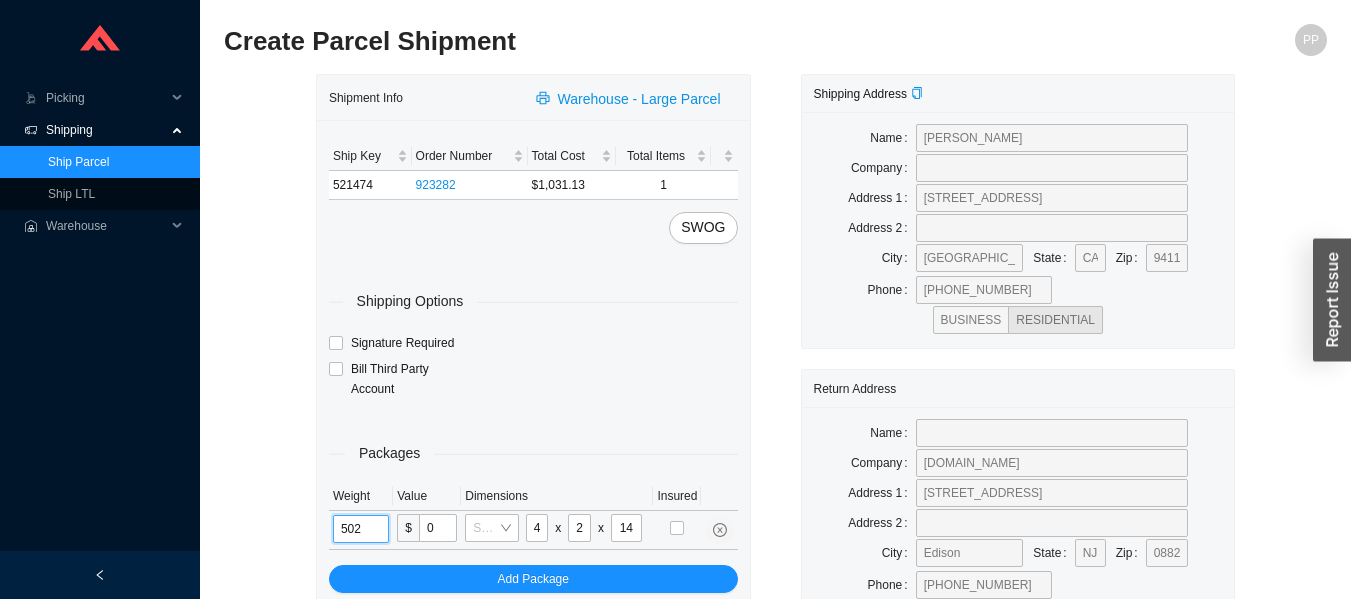 type on "50" 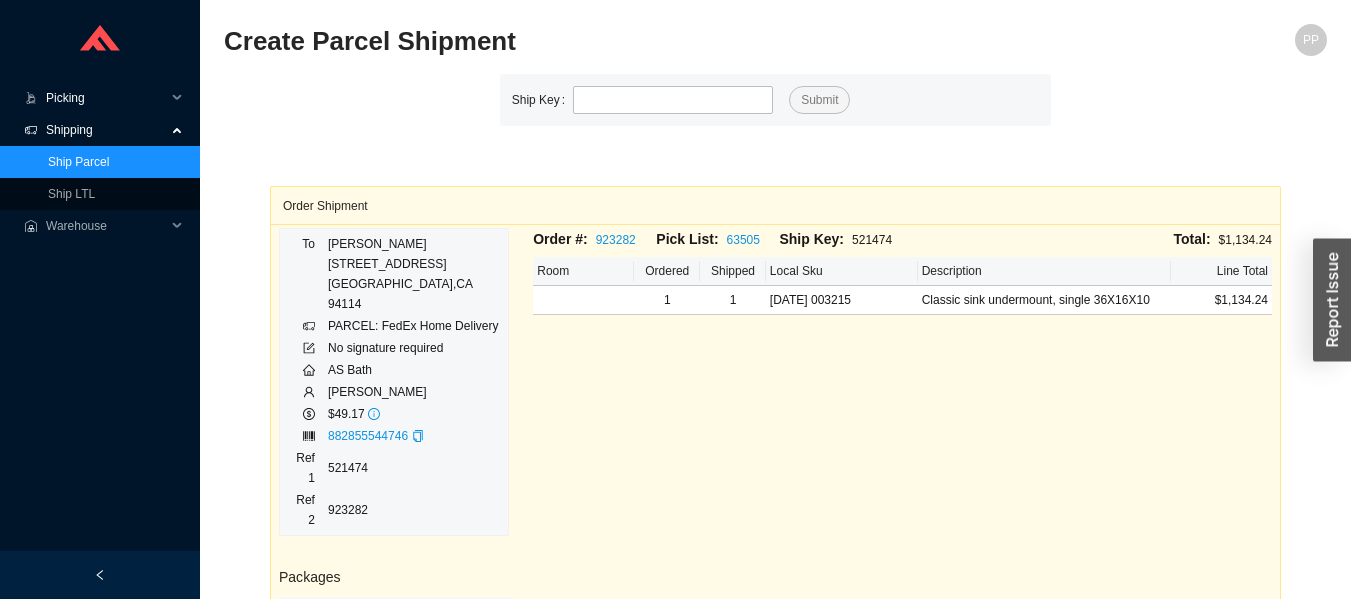 click on "Picking" at bounding box center (106, 98) 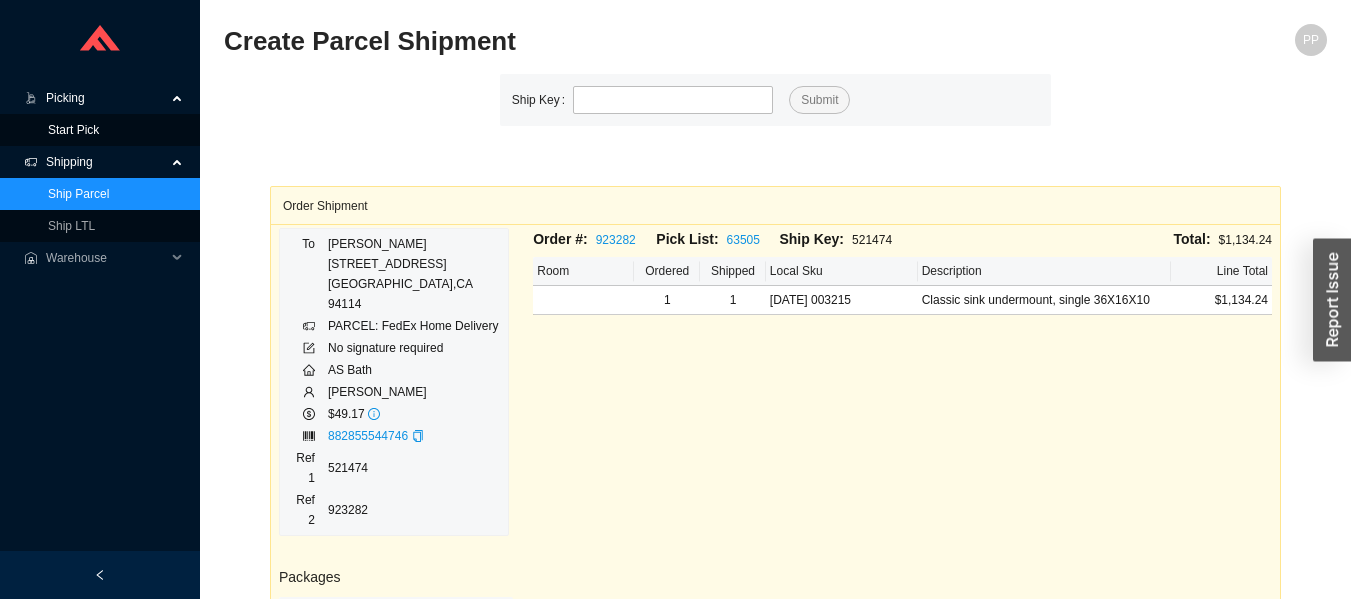 click on "Start Pick" at bounding box center [73, 130] 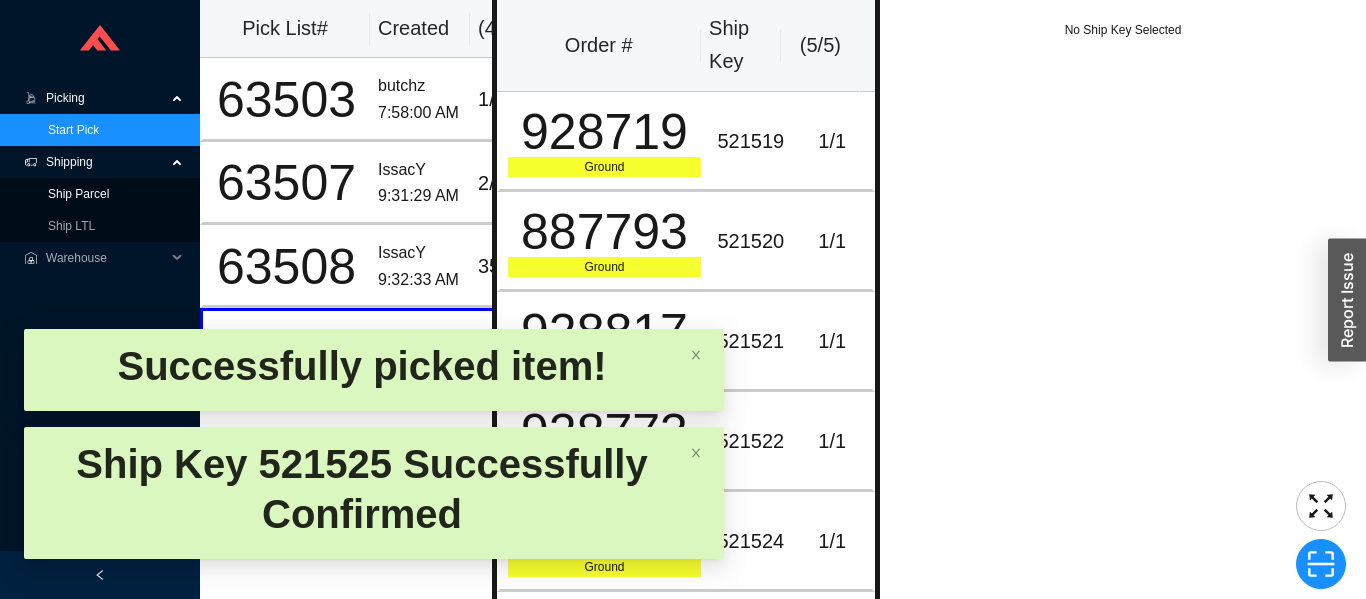 click on "Ship Parcel" at bounding box center (78, 194) 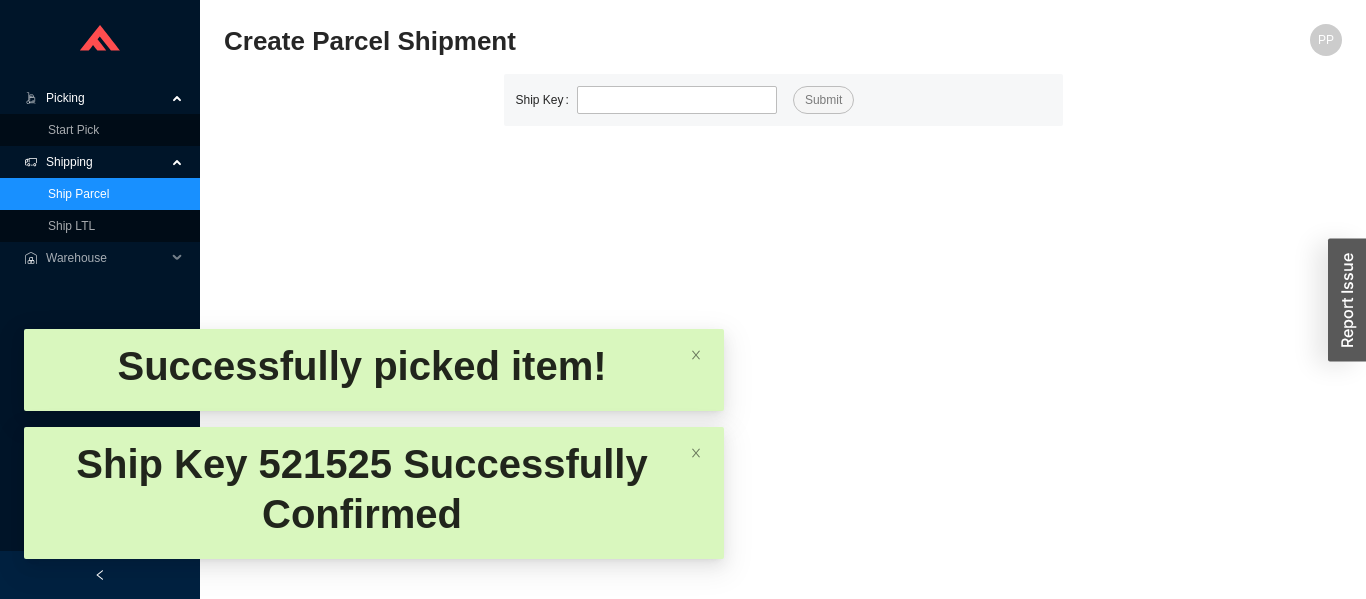 click on "Ship Parcel" at bounding box center [78, 194] 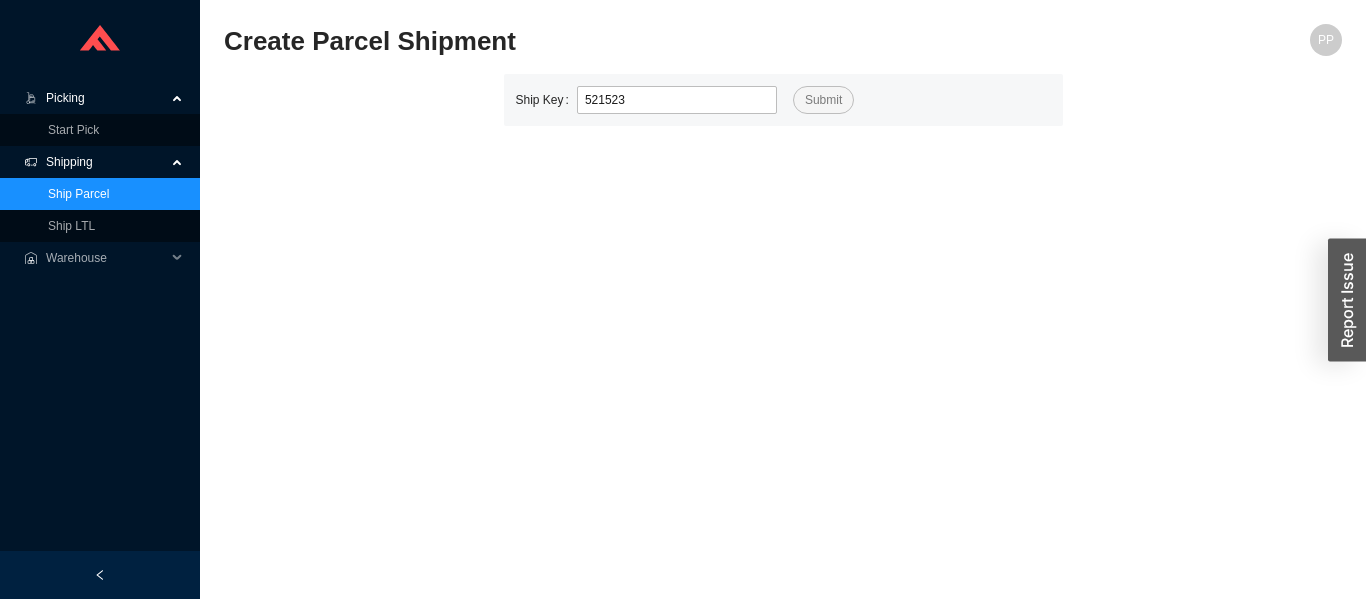 type on "521523" 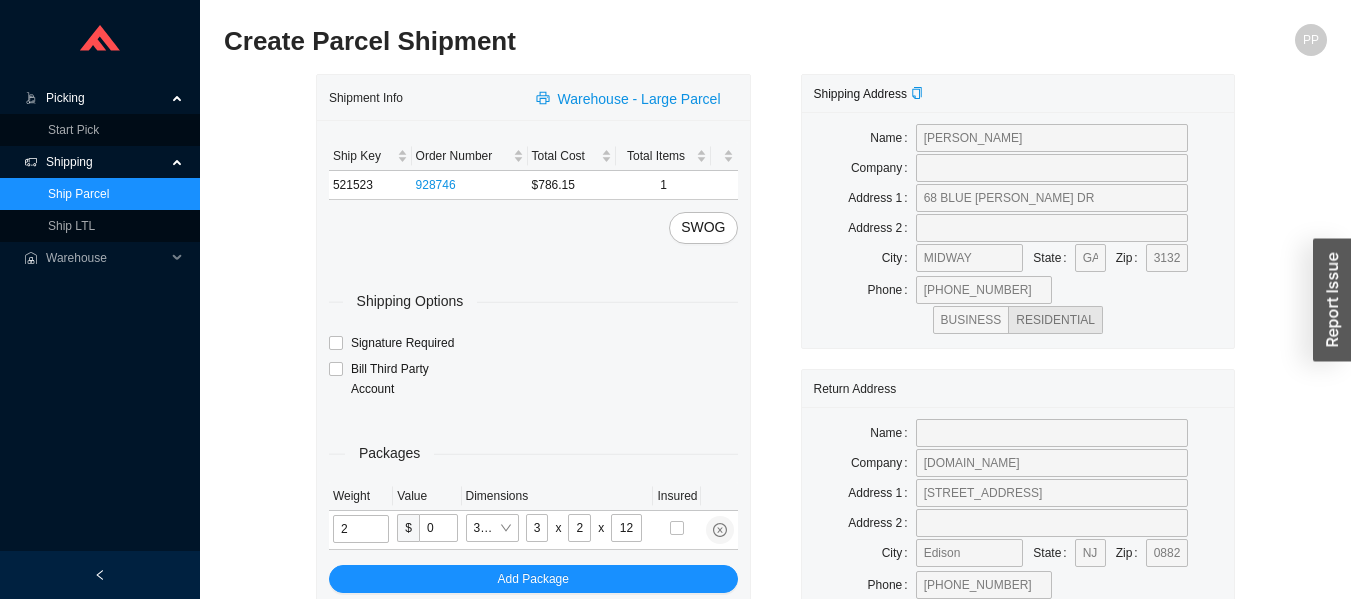 type on "26" 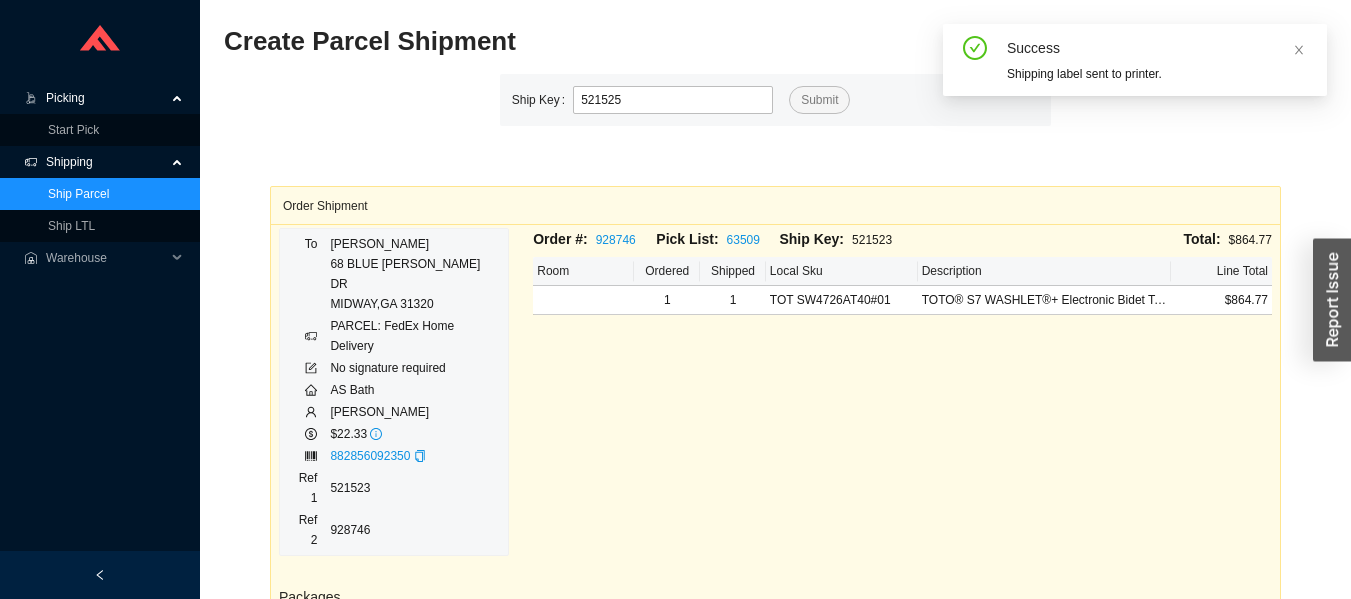 type on "521525" 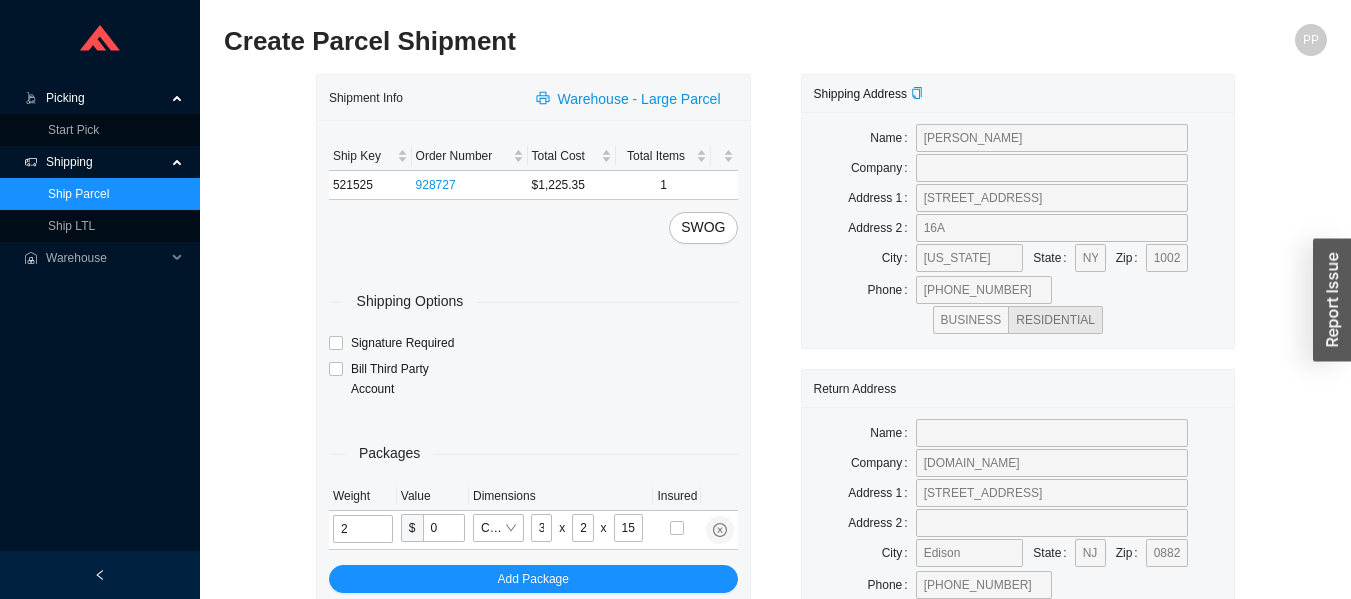 type on "35" 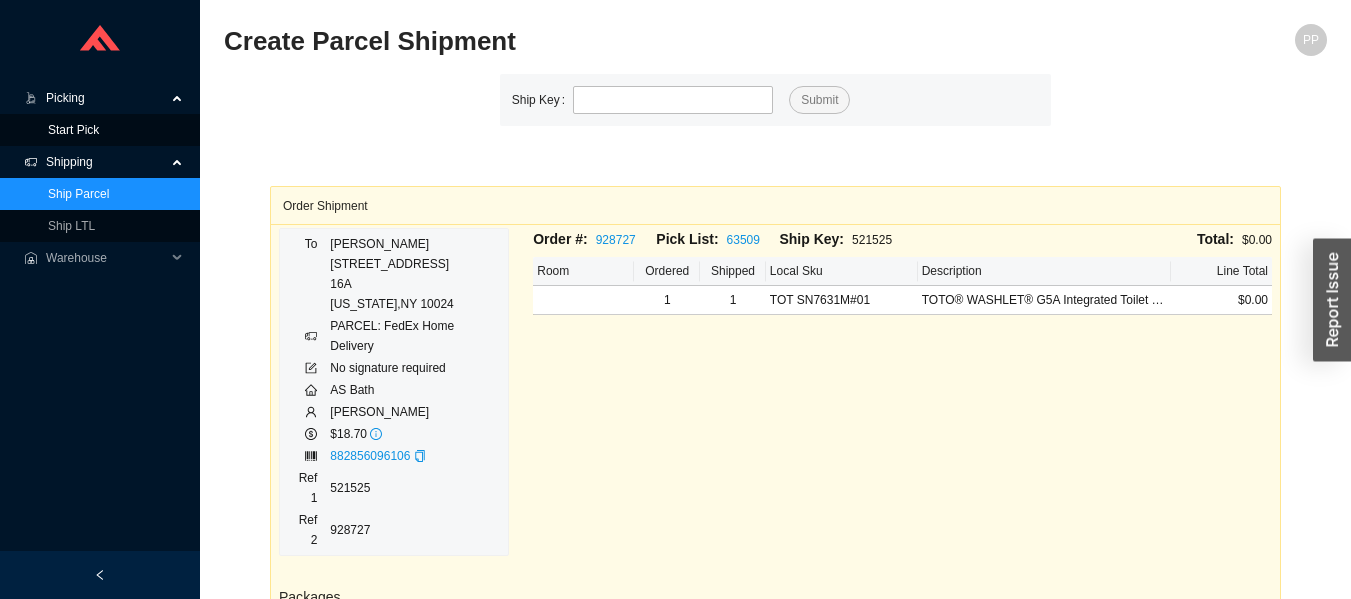 click on "Start Pick" at bounding box center [73, 130] 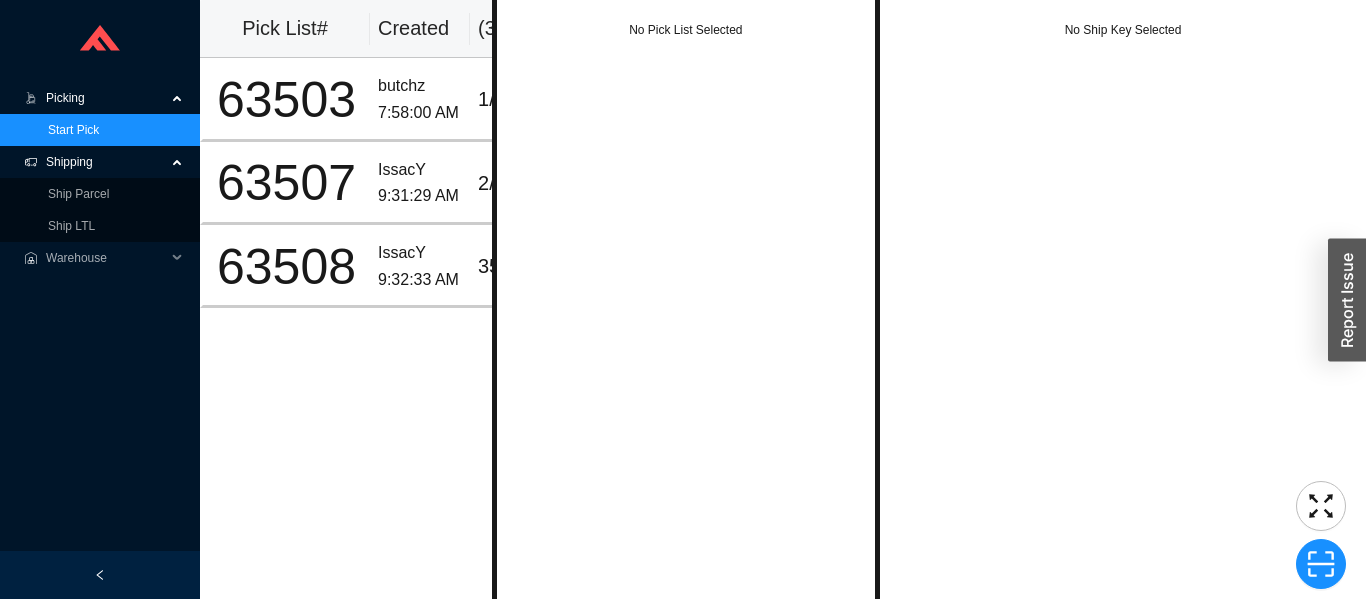 click on "Ship Parcel" at bounding box center (78, 194) 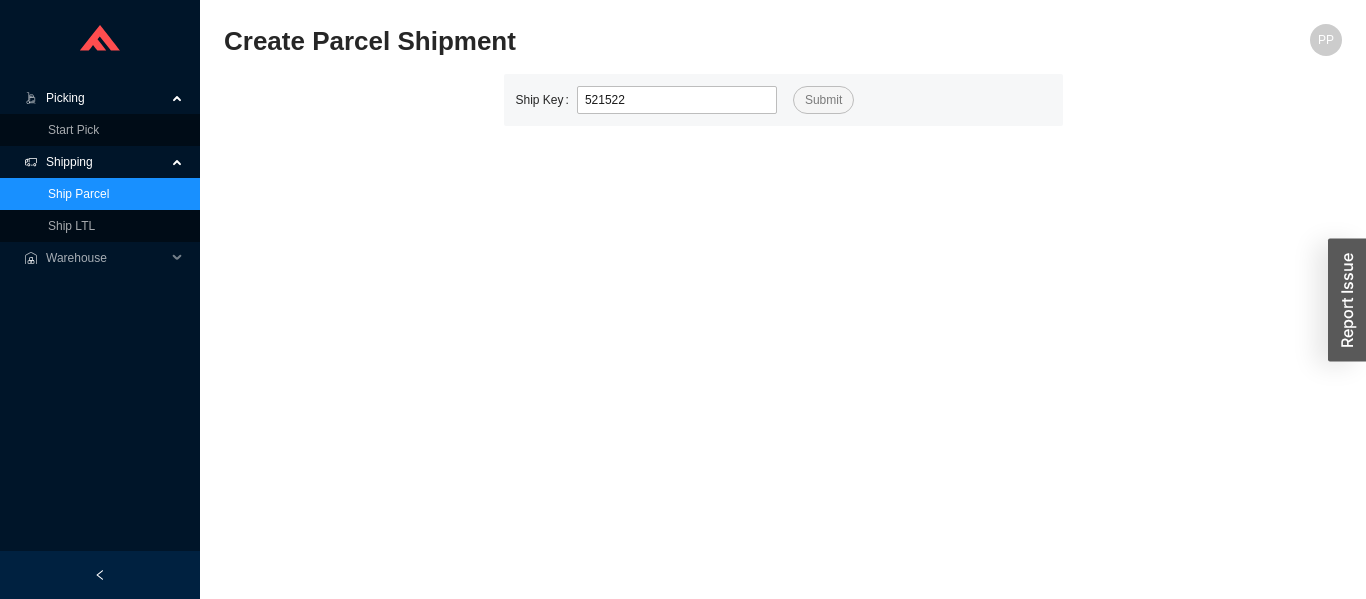 type on "521522" 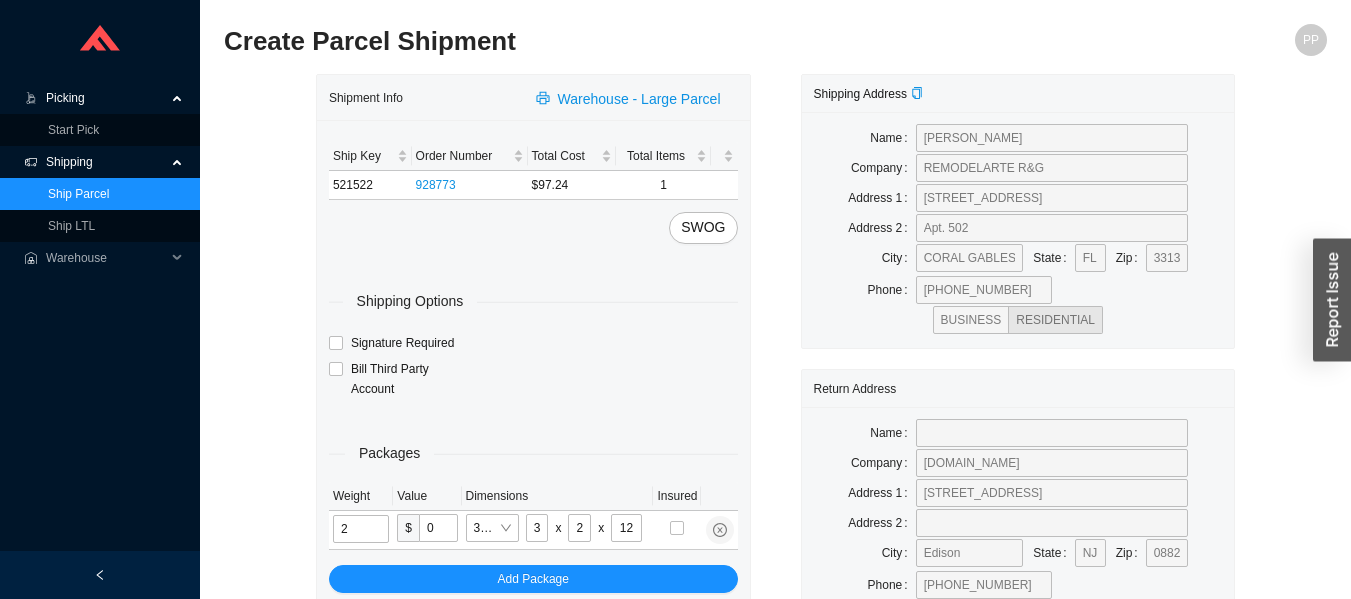 type on "30" 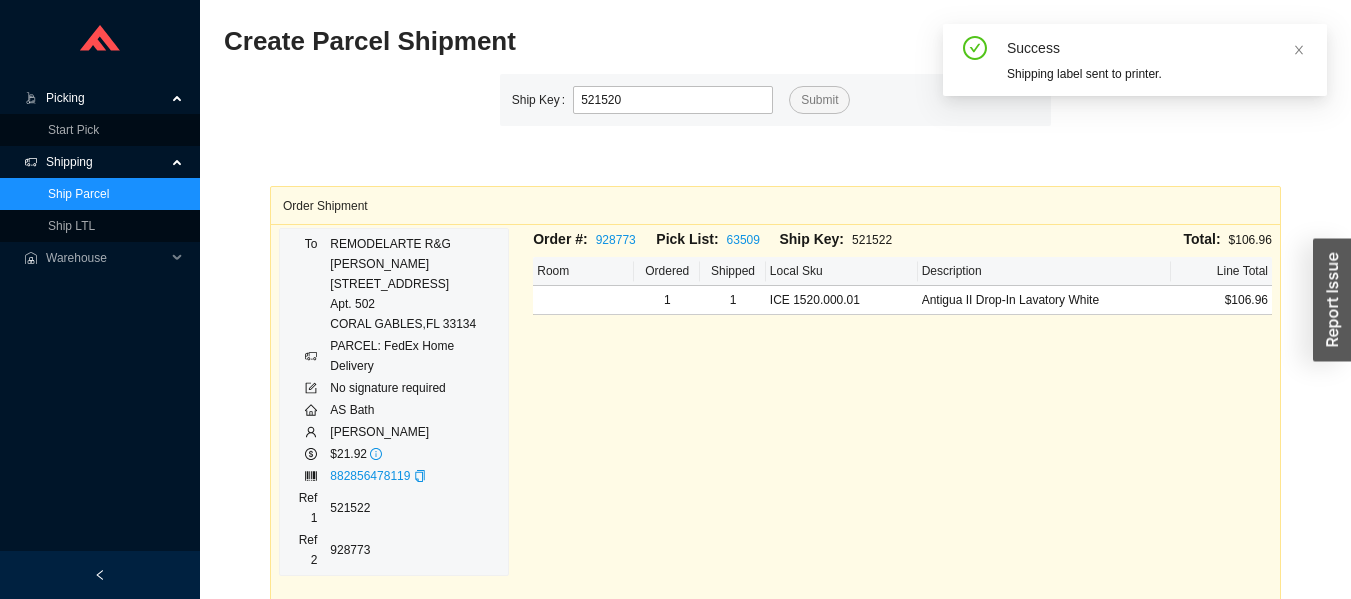 type on "521520" 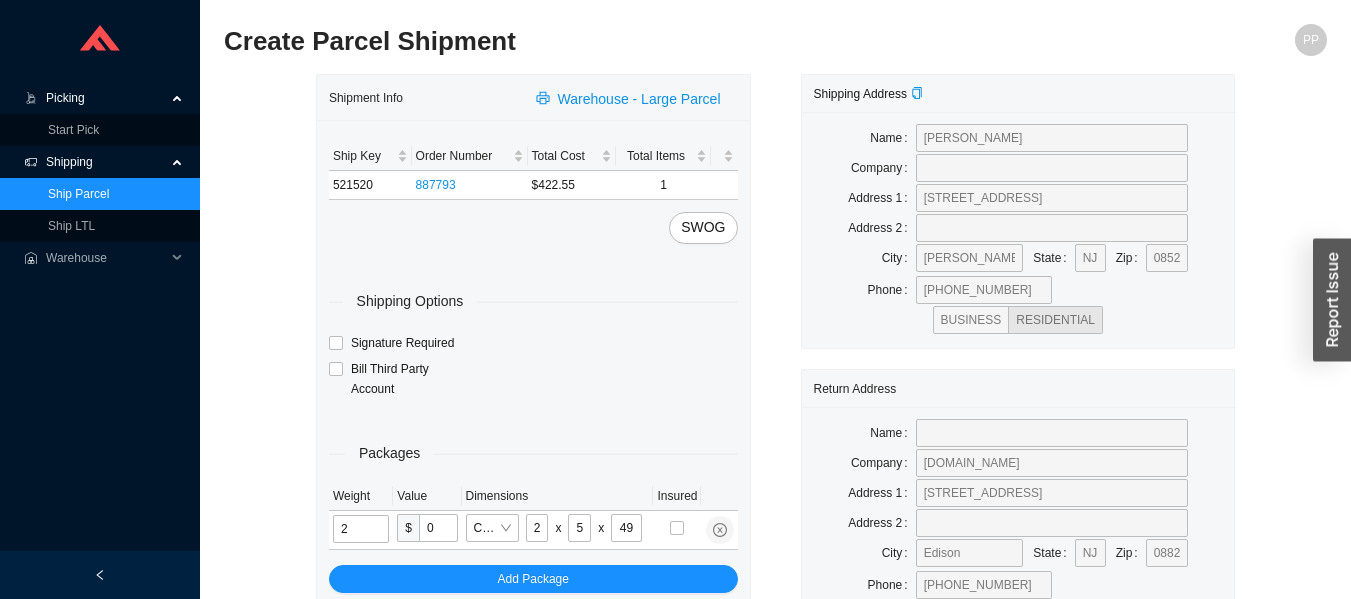 type on "40" 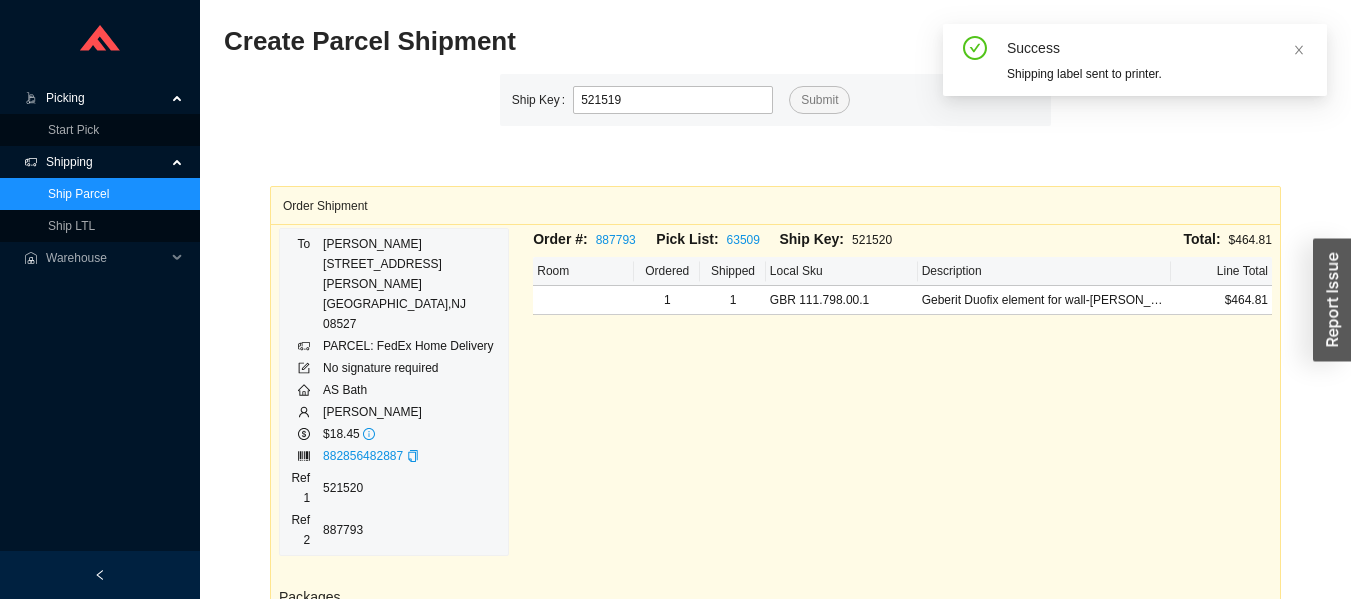 type on "521519" 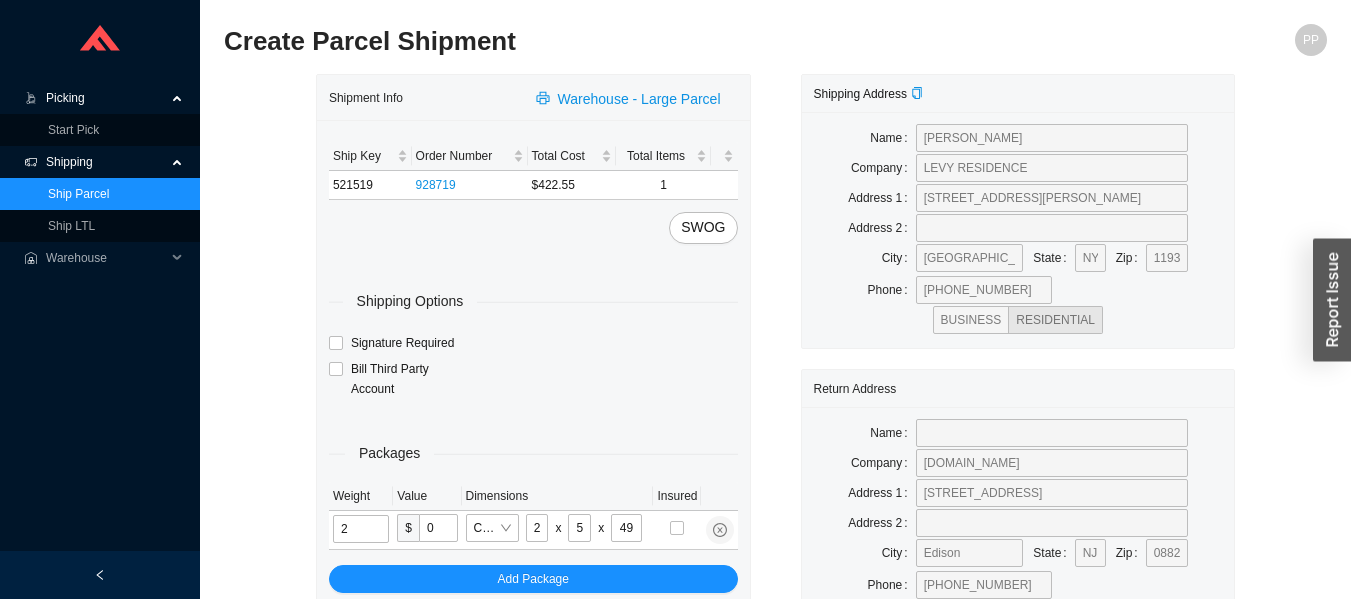 type on "40" 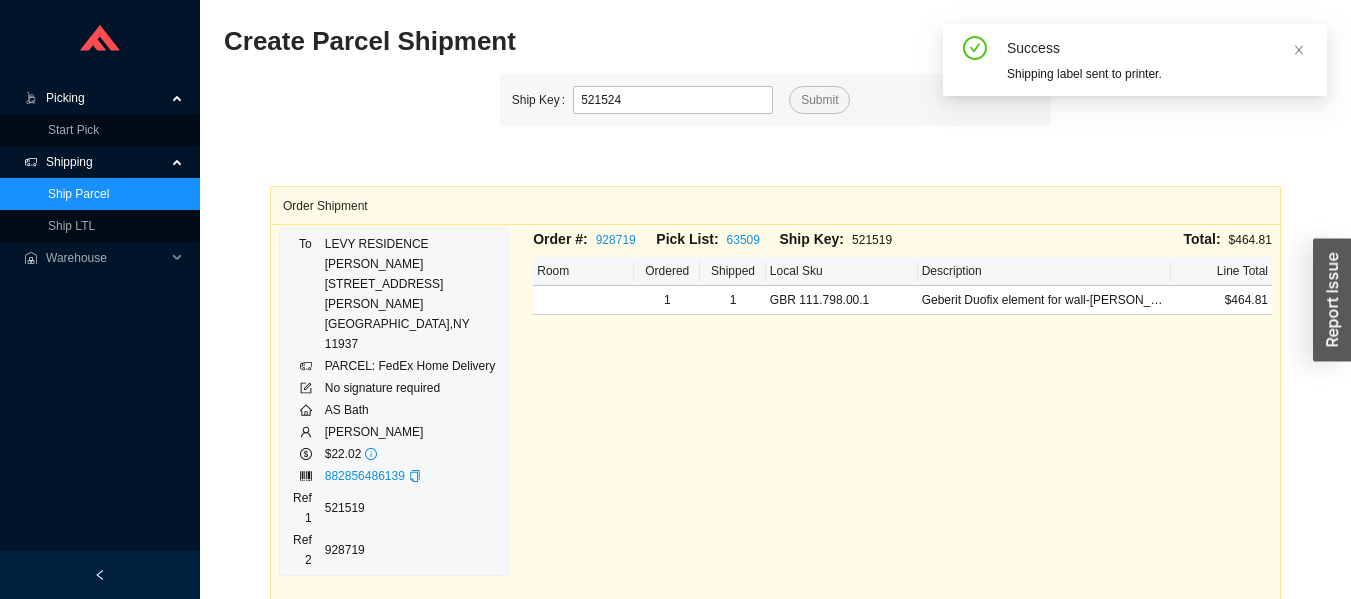 type on "521524" 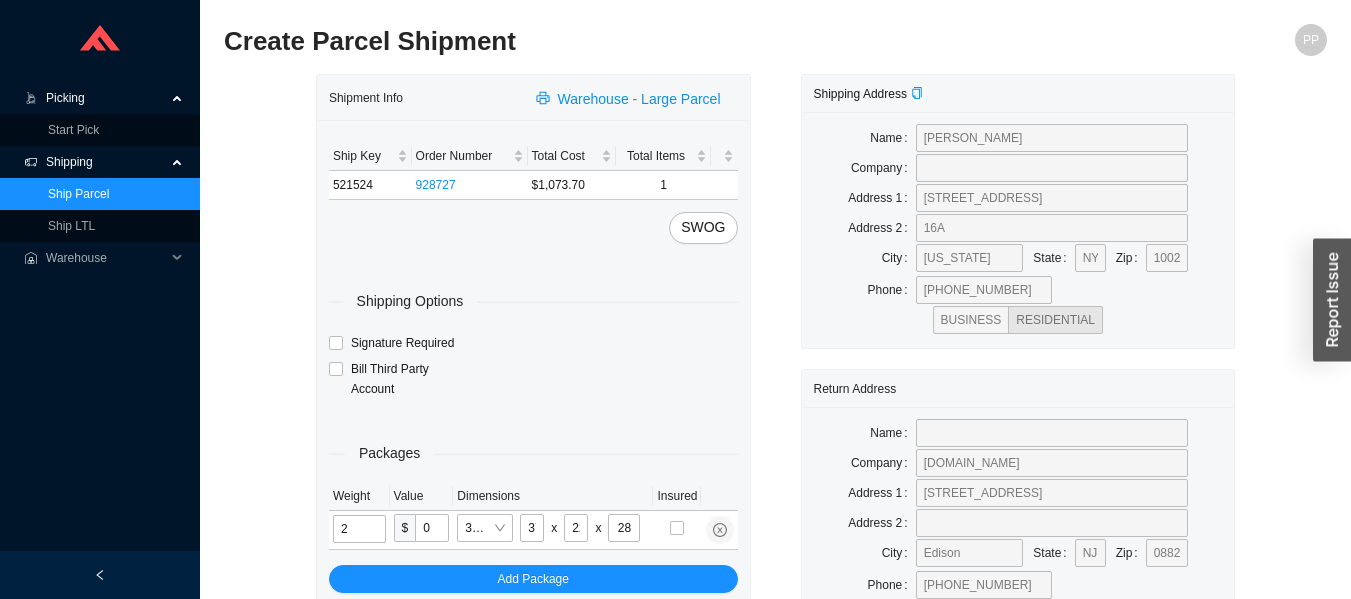 type on "95" 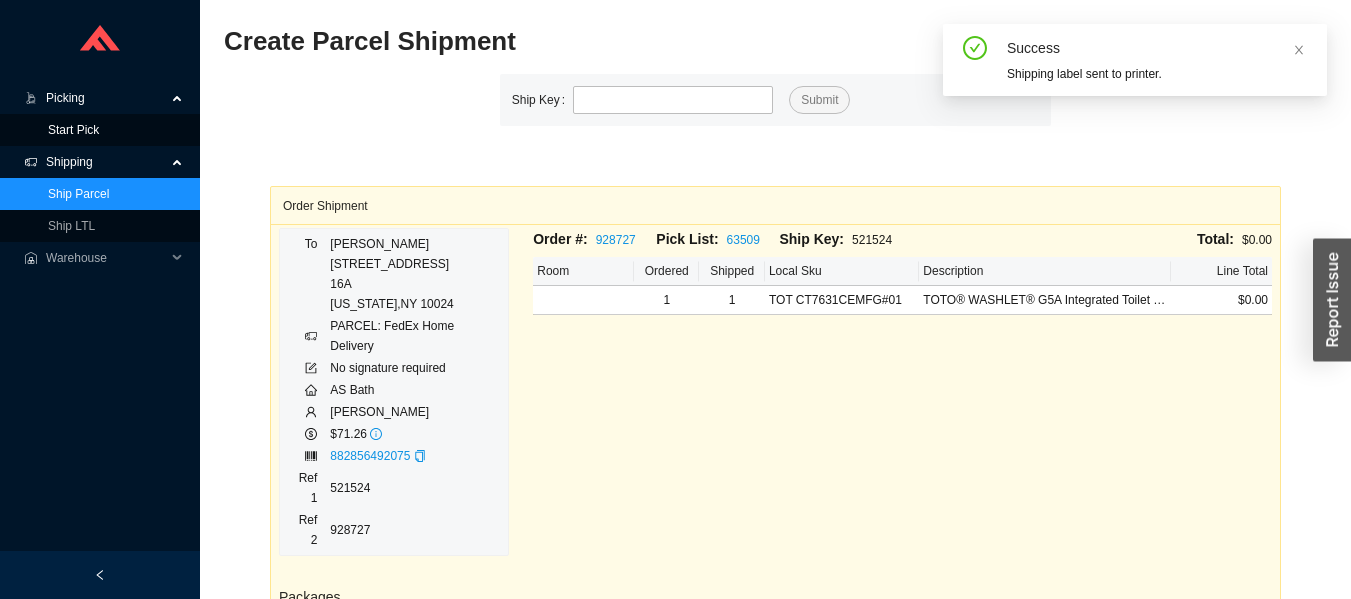 click on "Start Pick" at bounding box center (73, 130) 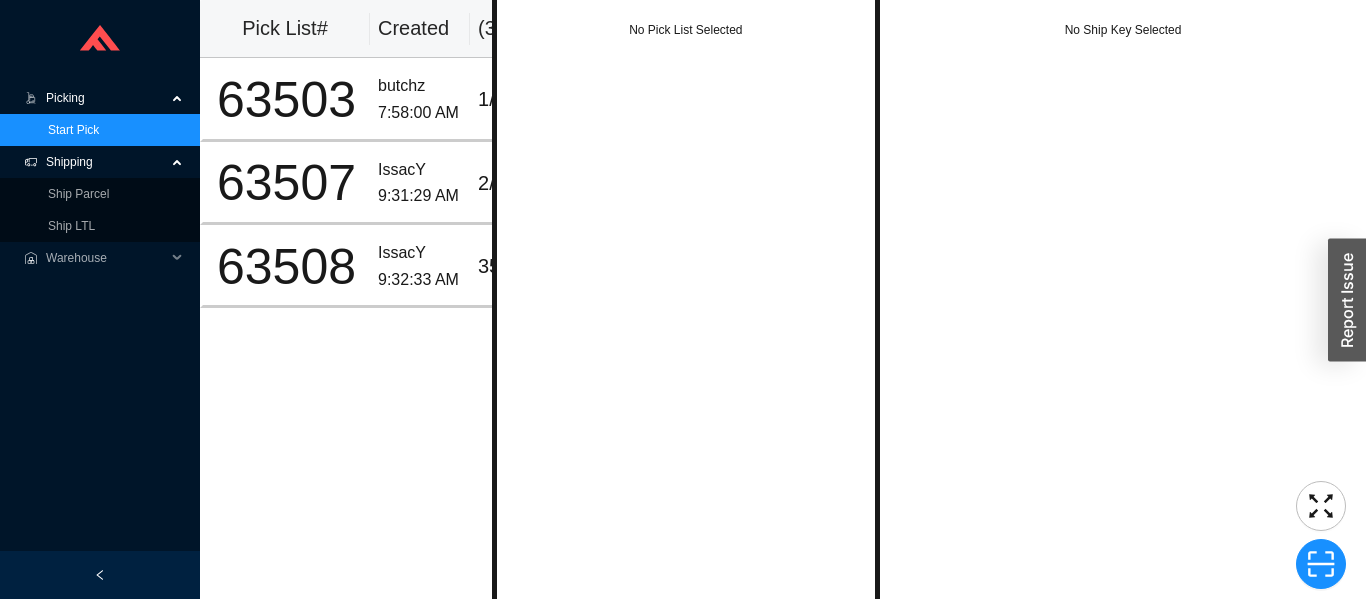 click on "9:31:29 AM" at bounding box center [420, 196] 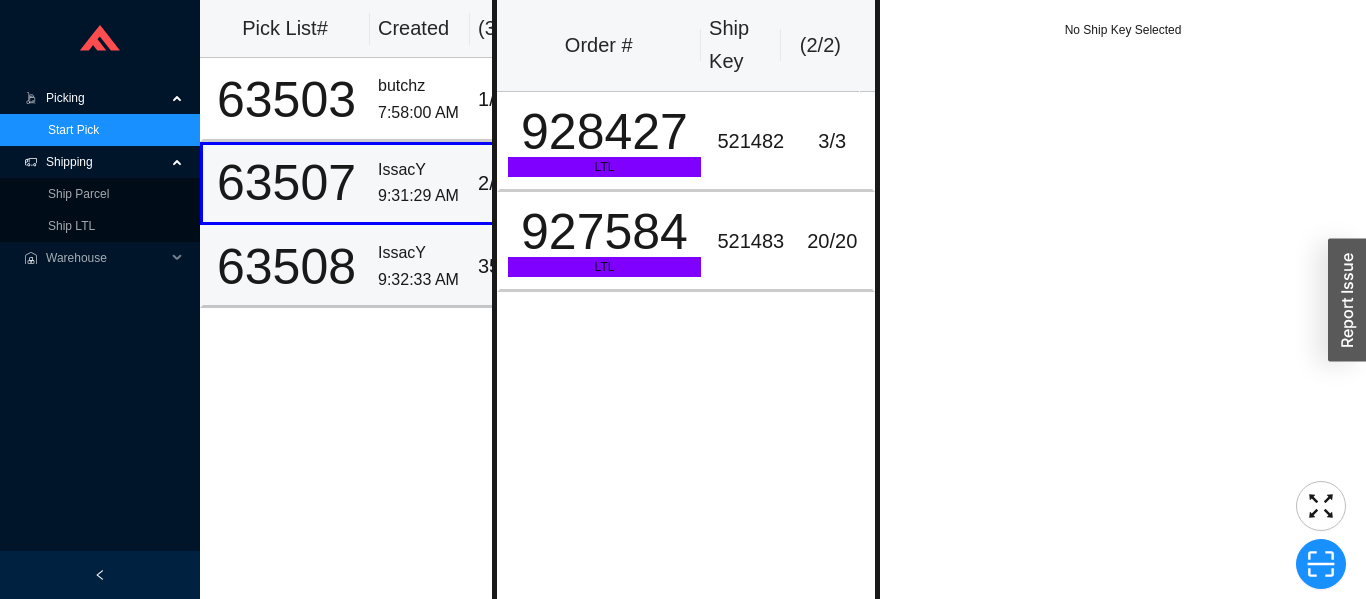 click on "IssacY" at bounding box center (420, 253) 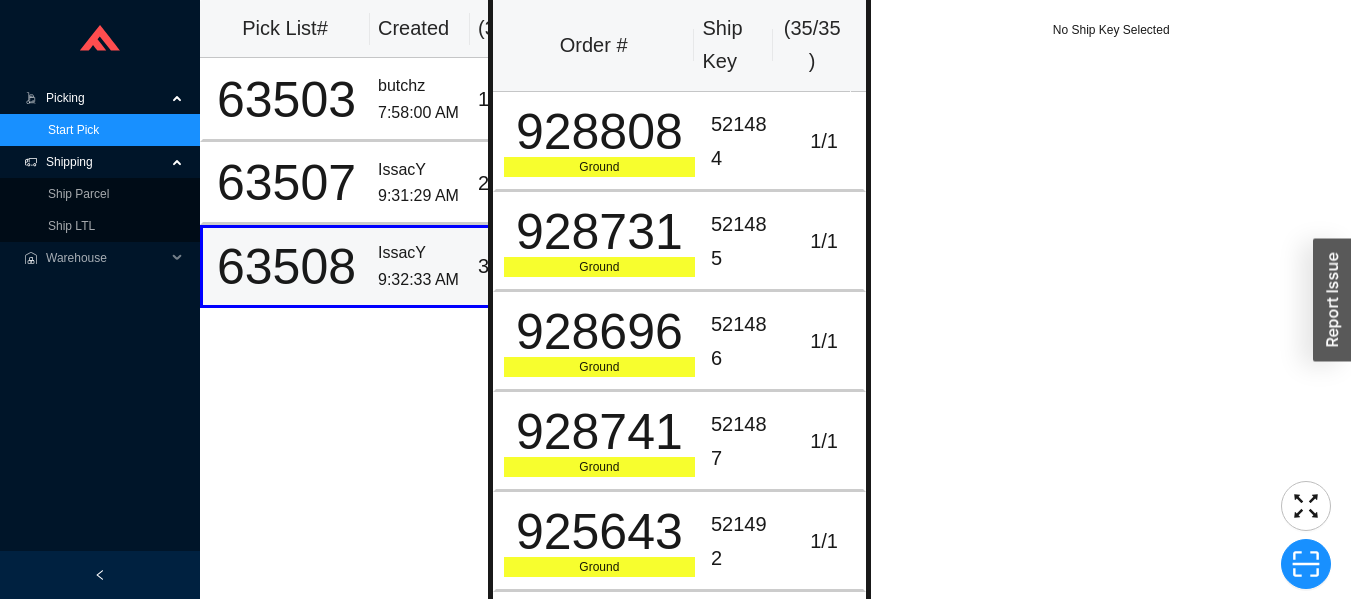 click on "1 / 1" at bounding box center (824, 141) 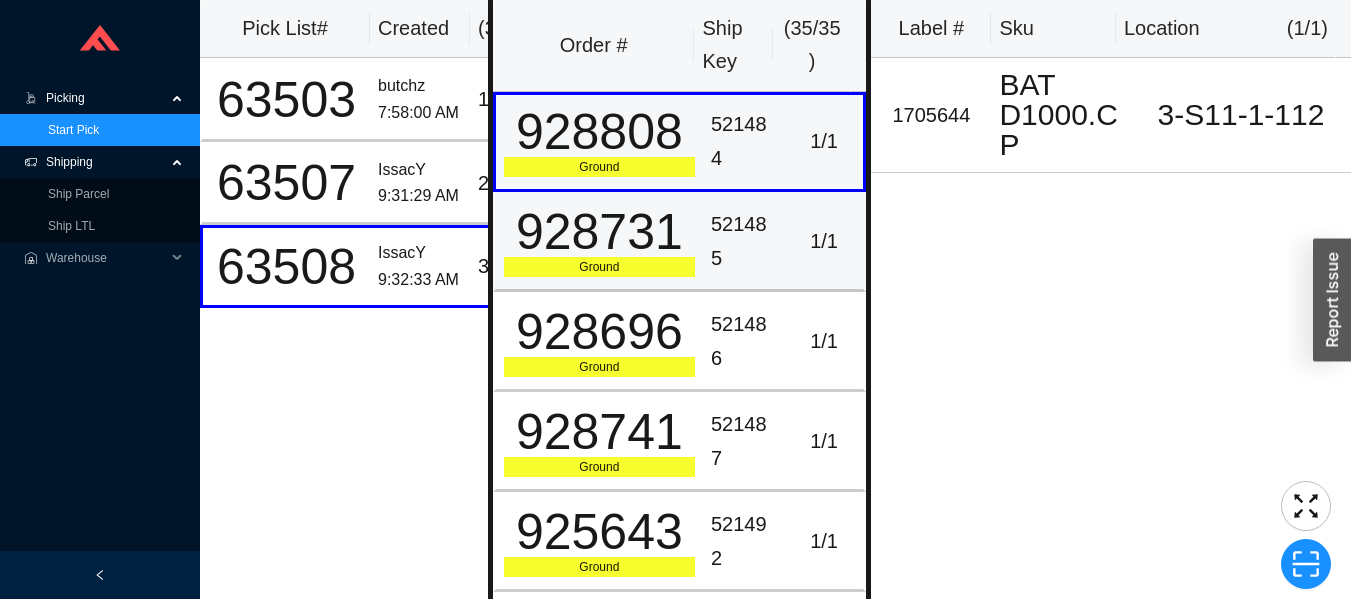 click on "1 / 1" at bounding box center [826, 242] 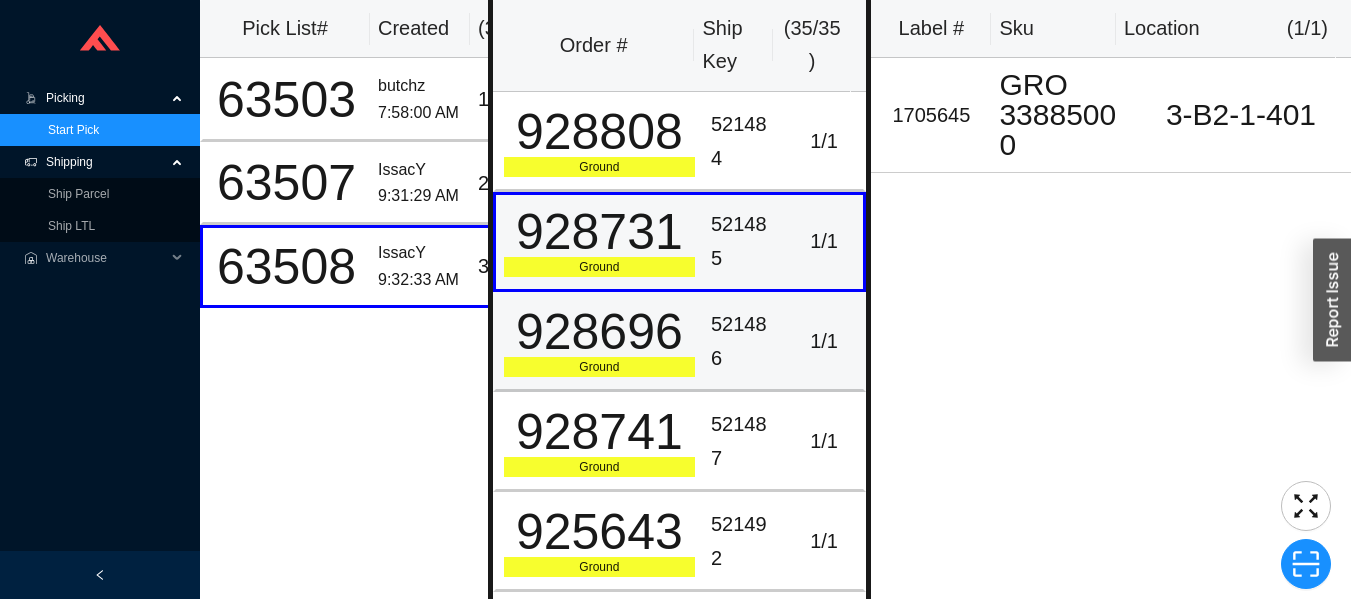 click on "1 / 1" at bounding box center [826, 342] 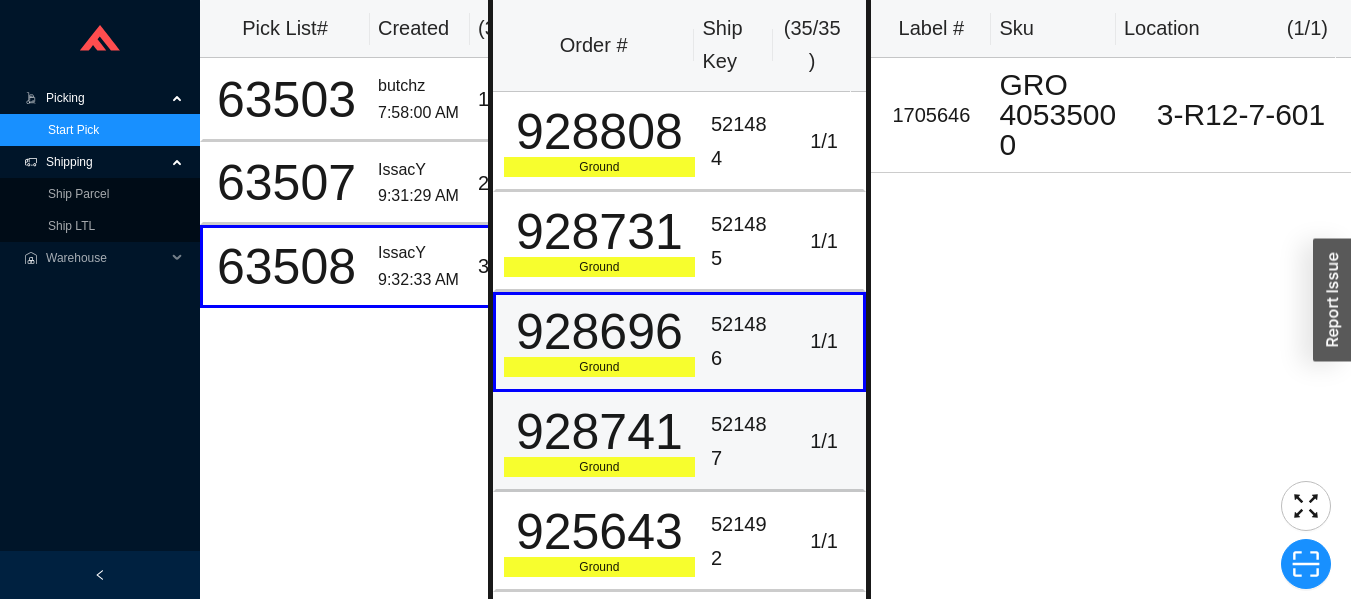 click on "1 / 1" at bounding box center [826, 442] 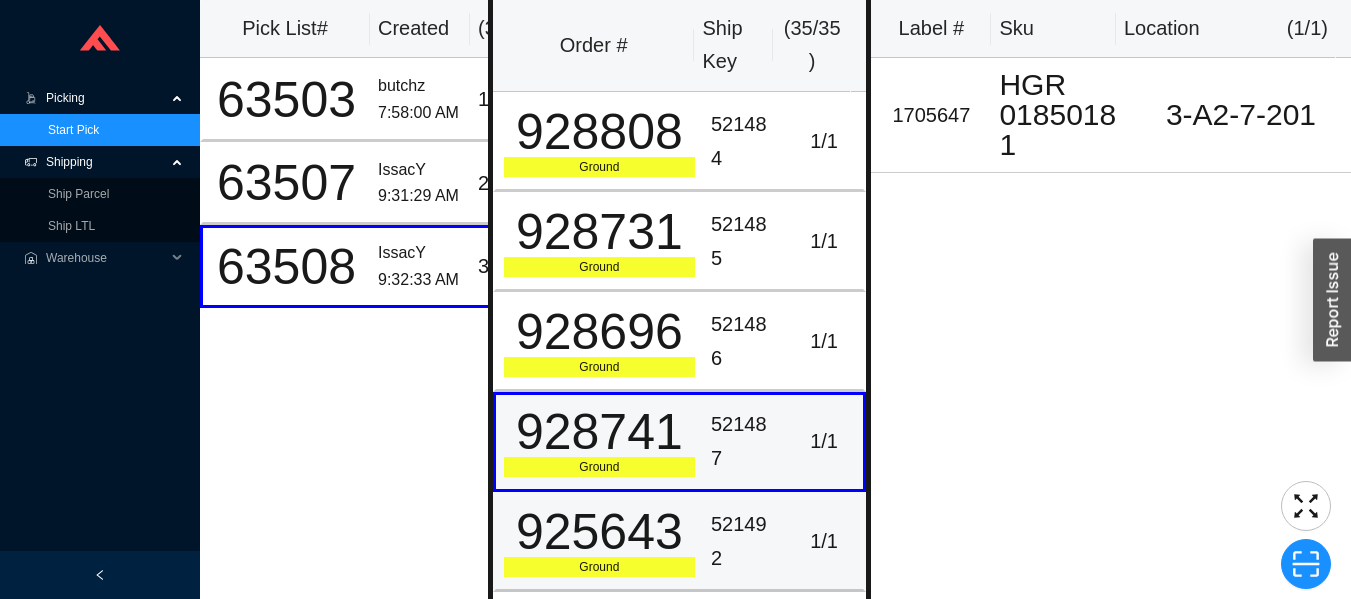 click on "1 / 1" at bounding box center [824, 541] 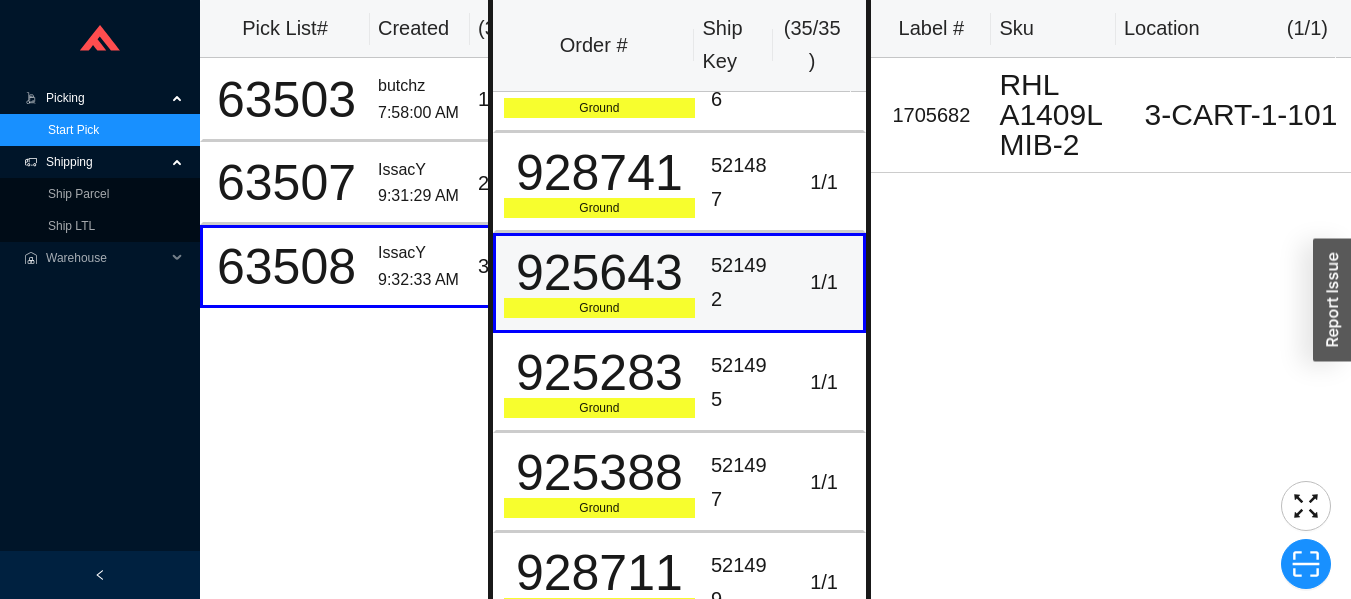 scroll, scrollTop: 261, scrollLeft: 0, axis: vertical 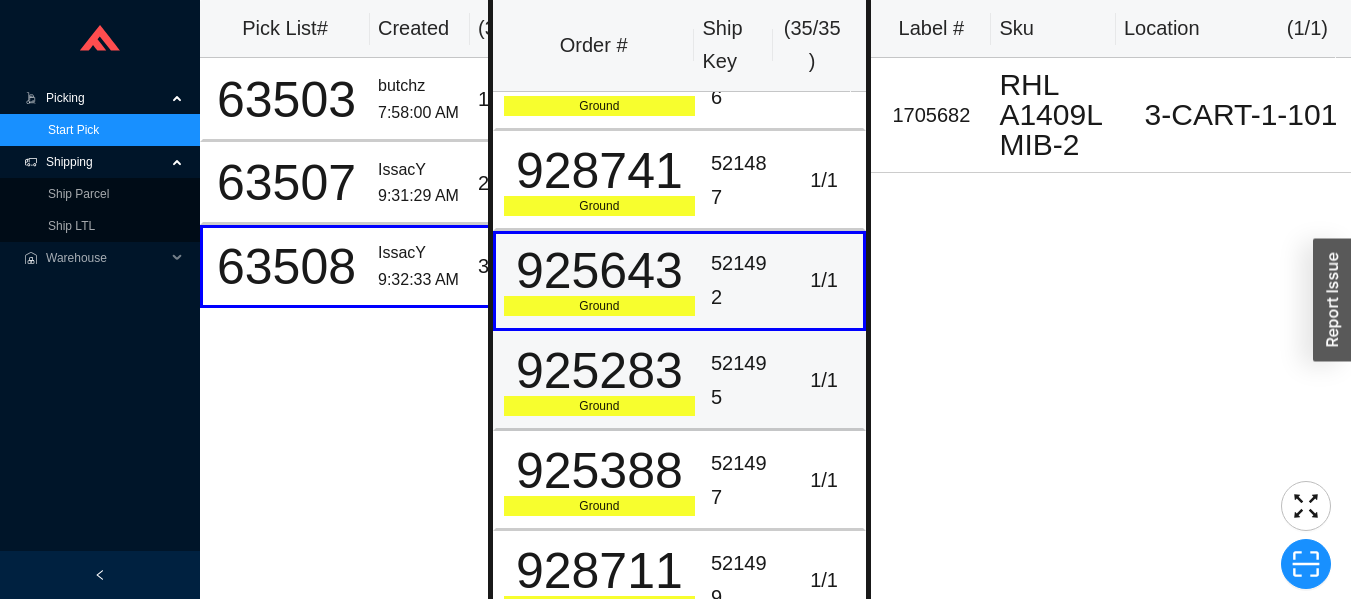 click on "521495" at bounding box center (744, 381) 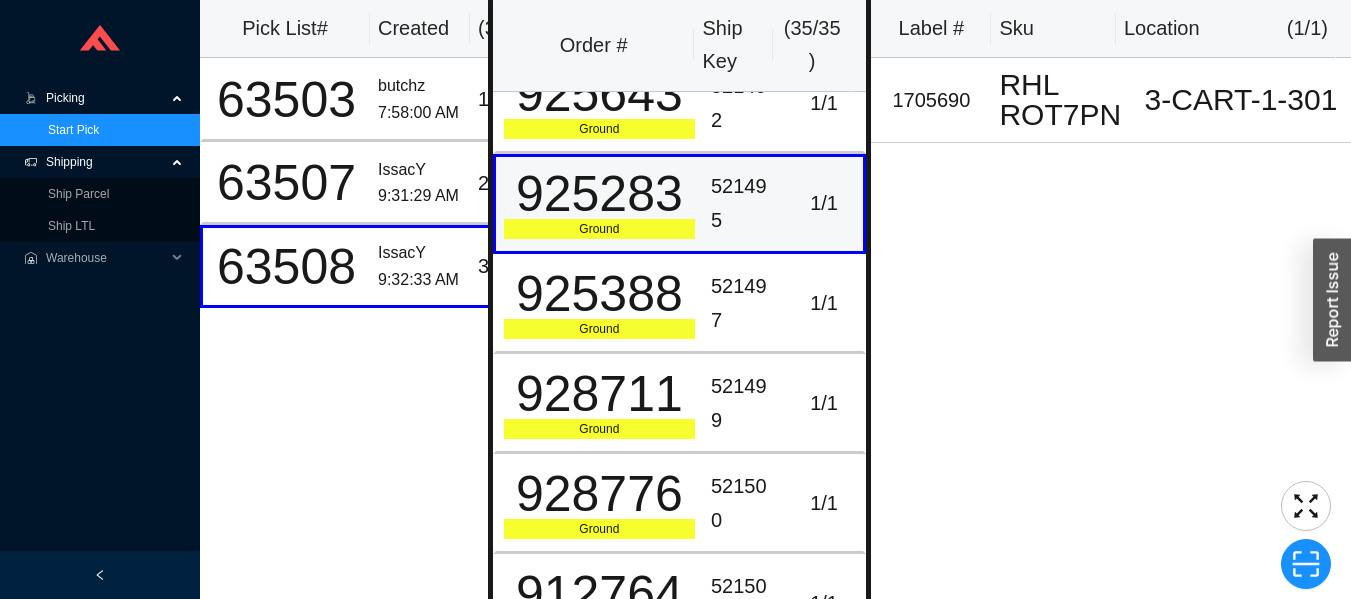 scroll, scrollTop: 440, scrollLeft: 0, axis: vertical 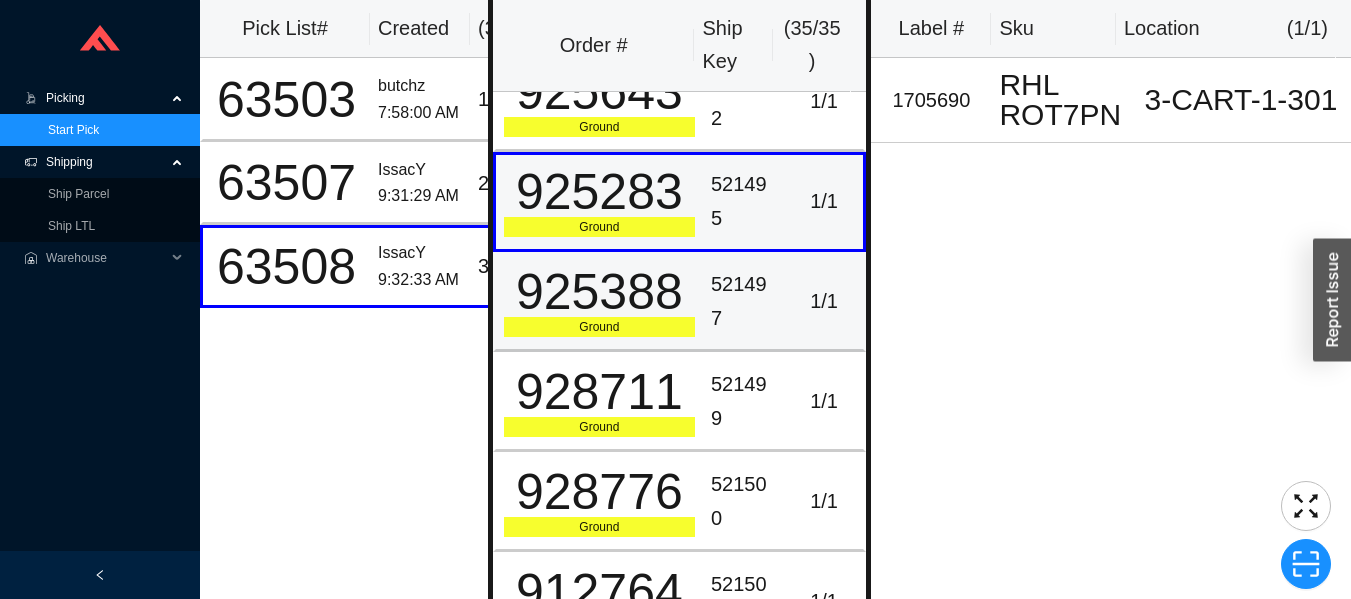 click on "1 / 1" at bounding box center [824, 301] 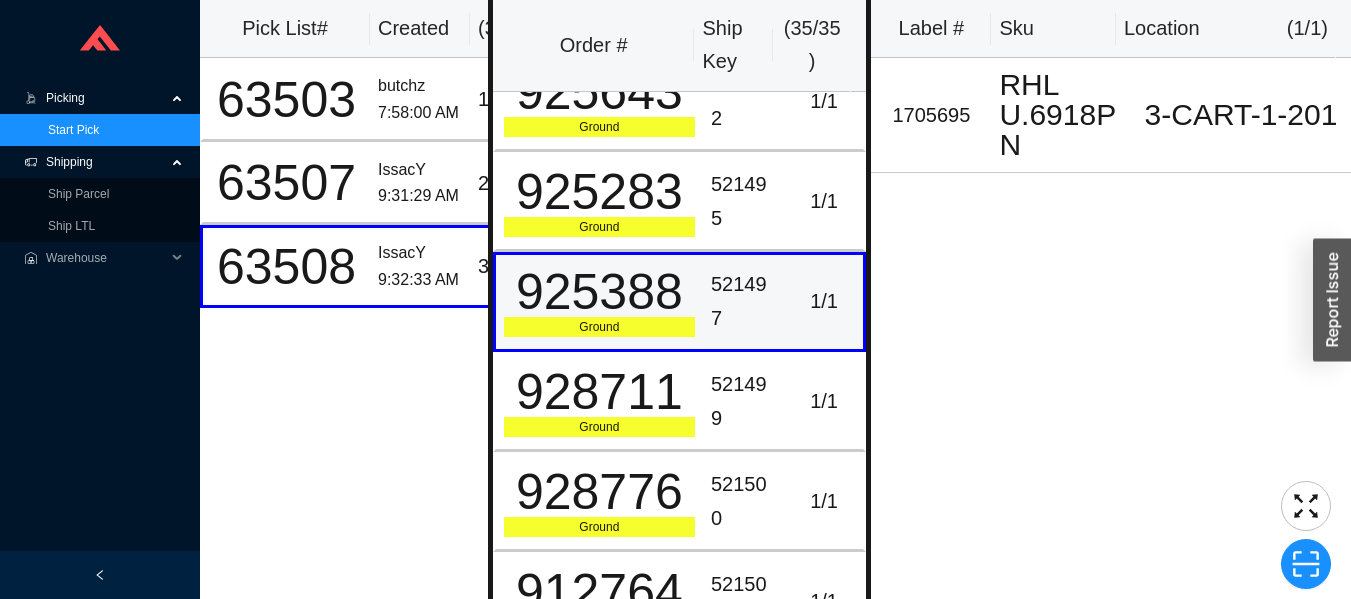 click on "1 / 1" at bounding box center (826, 402) 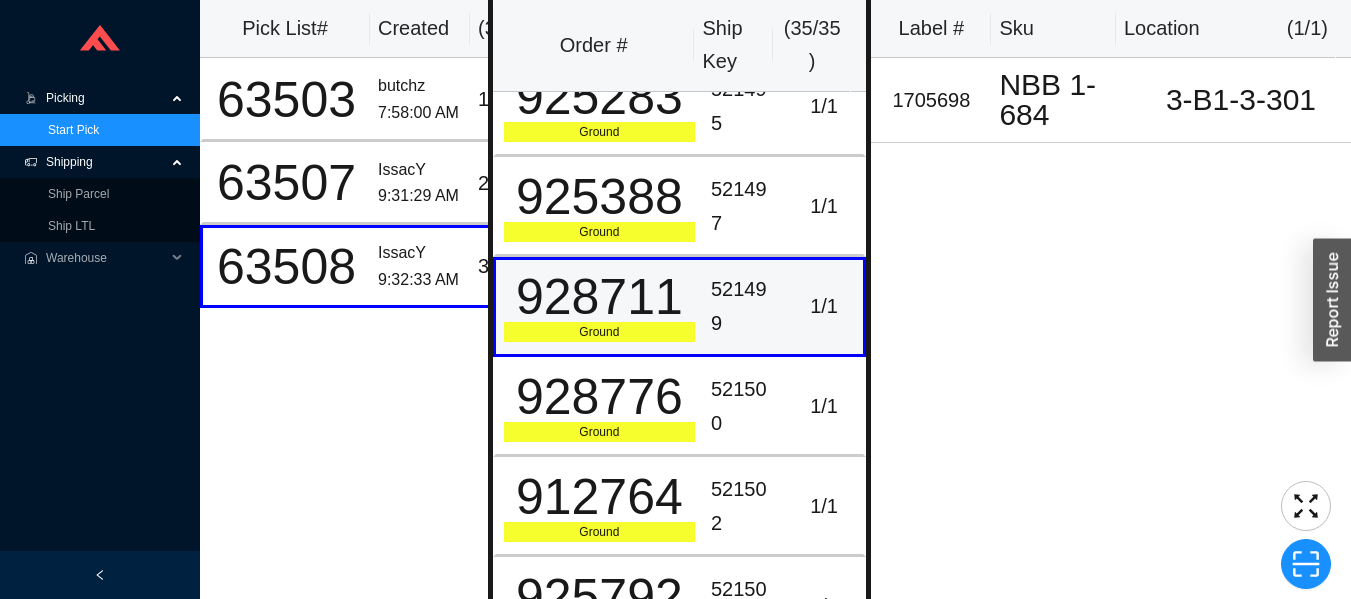 scroll, scrollTop: 550, scrollLeft: 0, axis: vertical 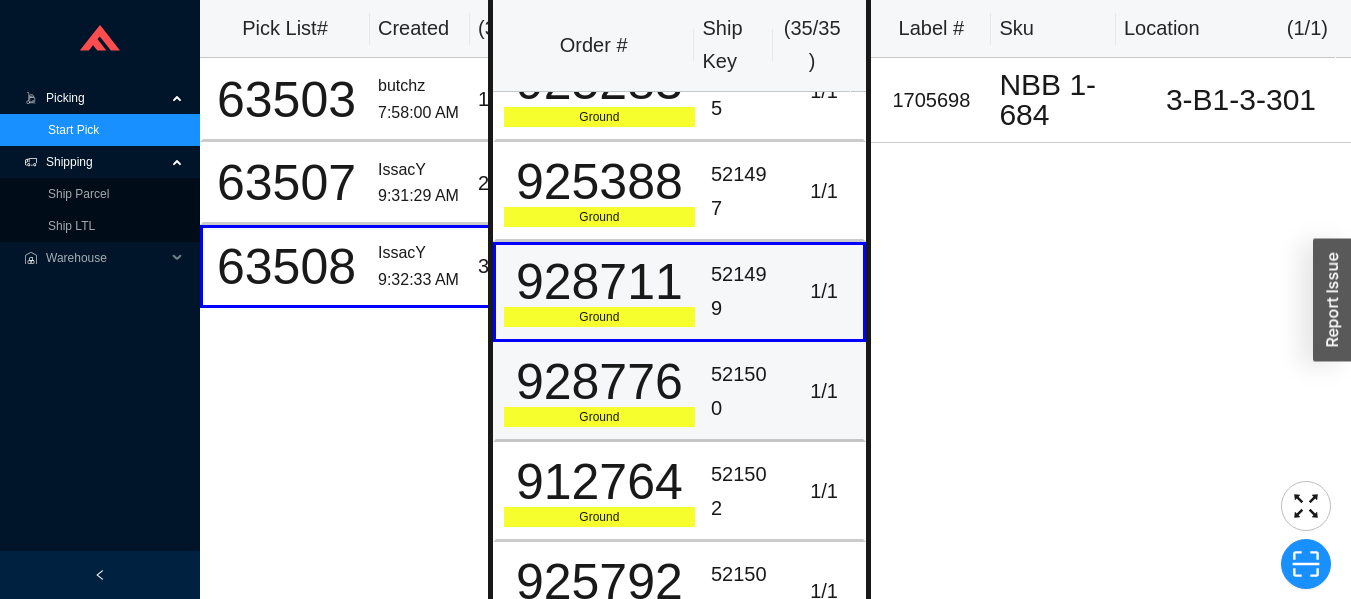 click on "521500" at bounding box center (744, 392) 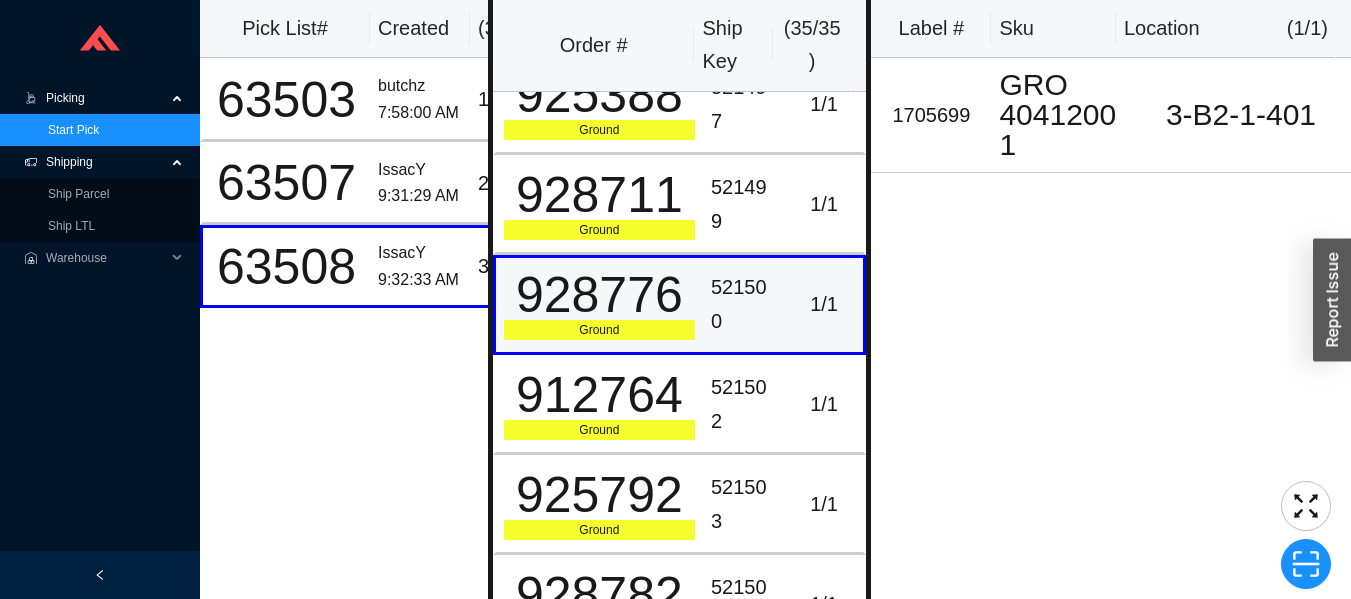 scroll, scrollTop: 638, scrollLeft: 0, axis: vertical 